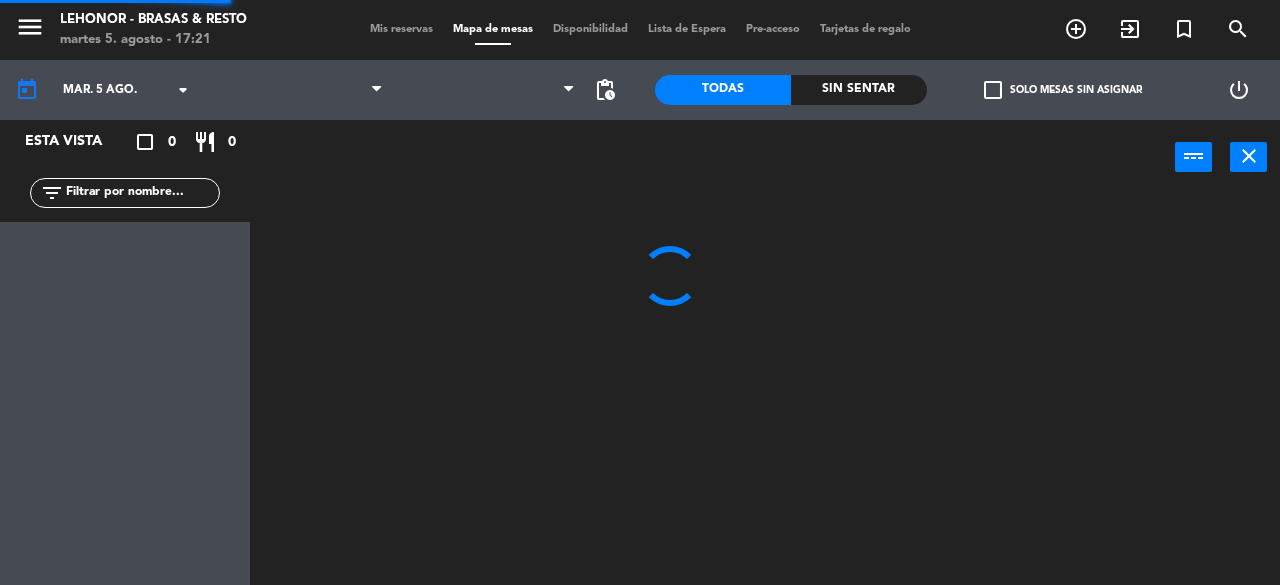 scroll, scrollTop: 0, scrollLeft: 0, axis: both 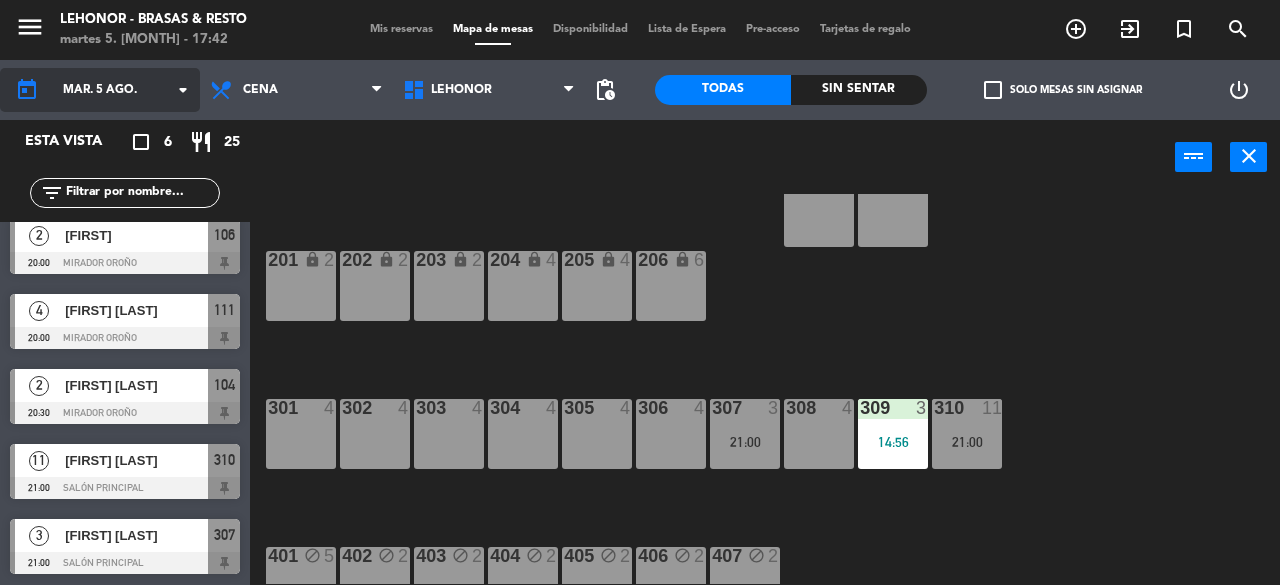 click on "mar. 5 ago." 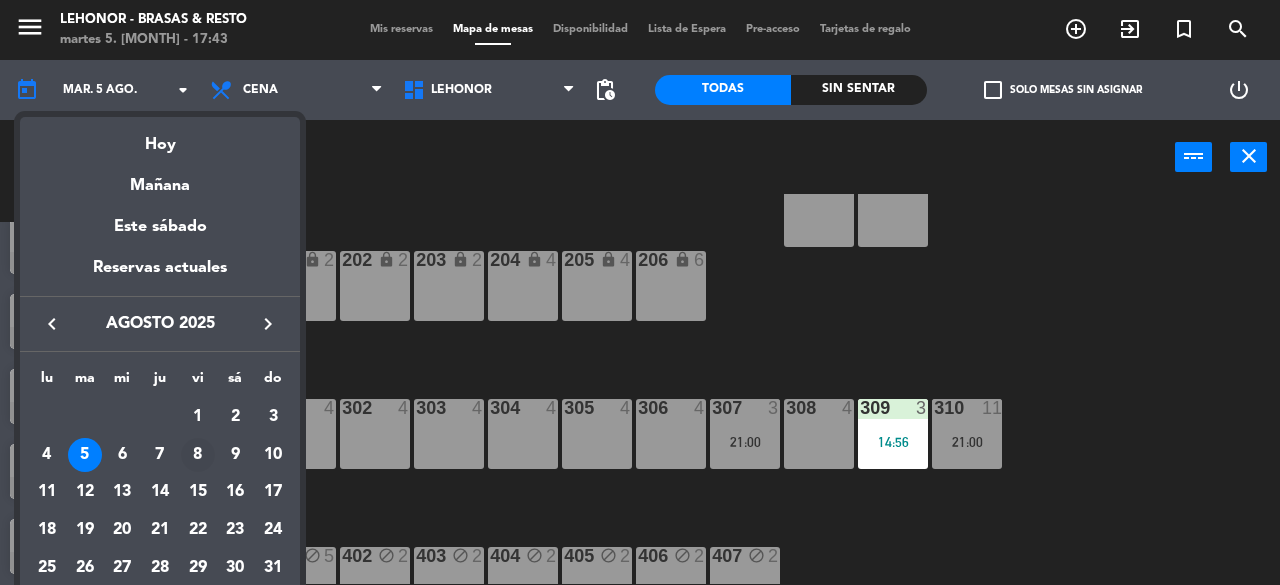 click on "8" at bounding box center (198, 455) 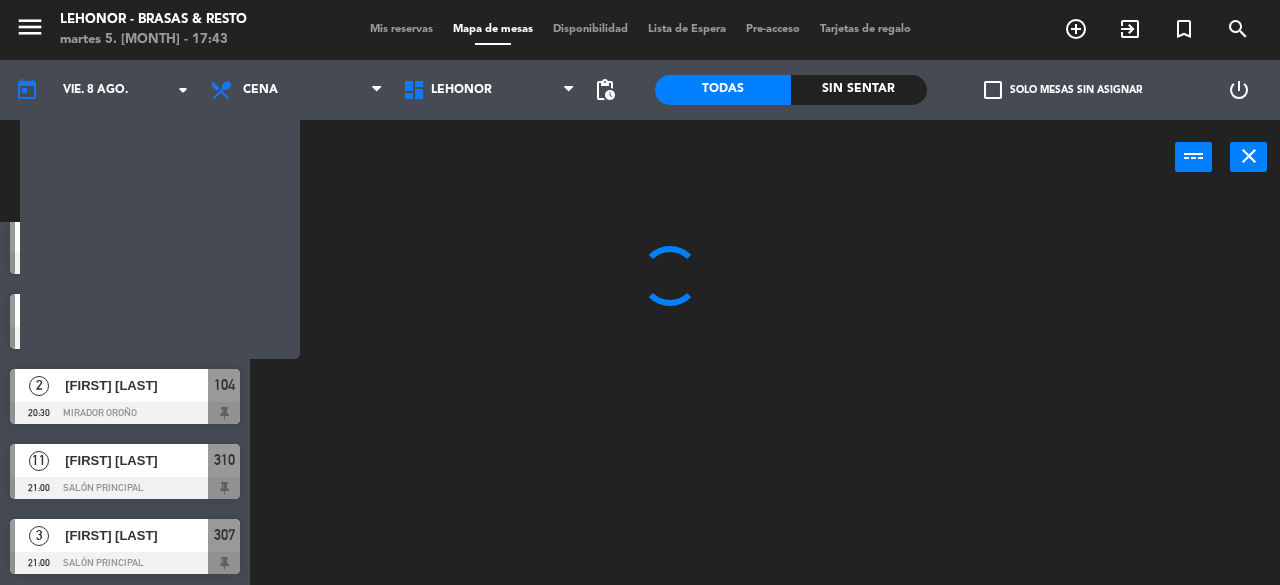 scroll, scrollTop: 0, scrollLeft: 0, axis: both 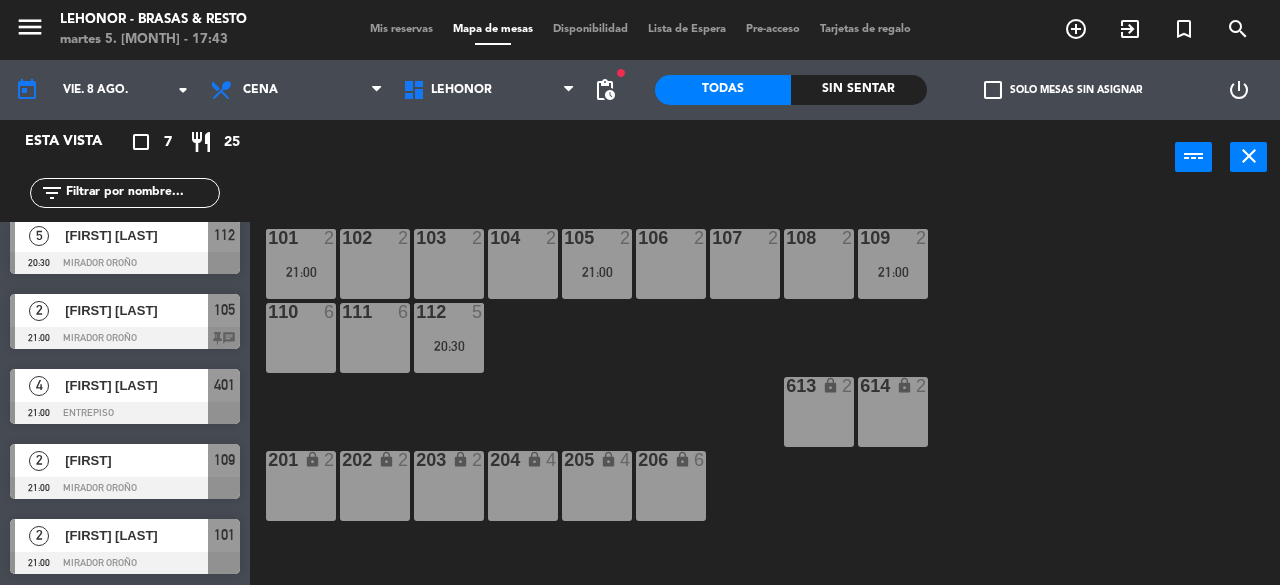 click on "menu" at bounding box center (30, 27) 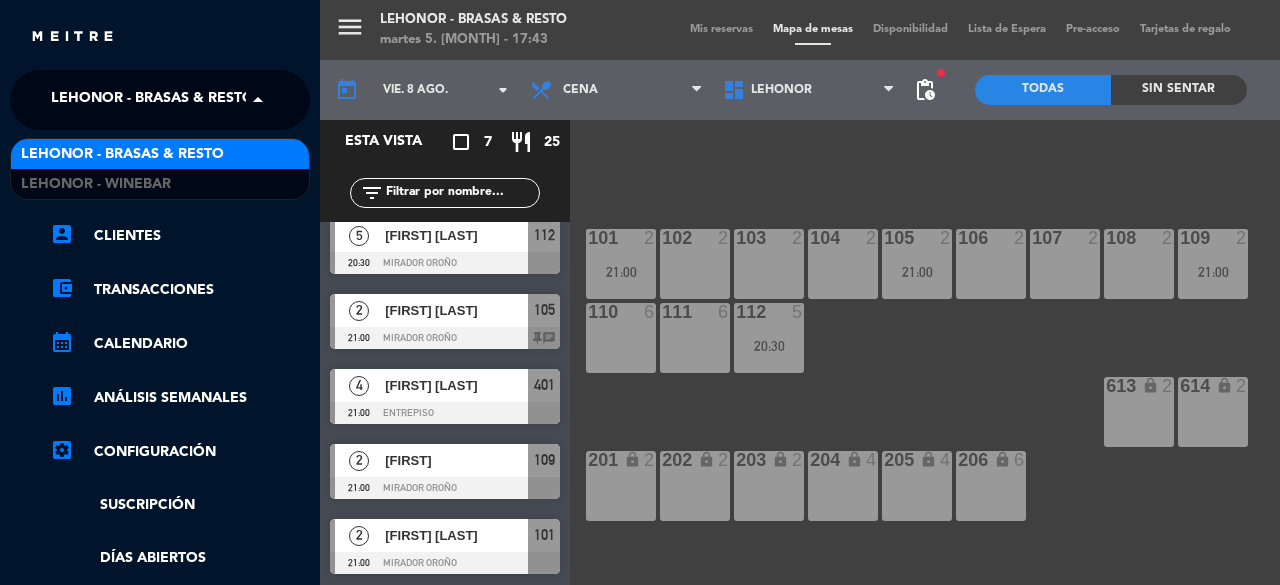 click on "Lehonor - Brasas & Resto" 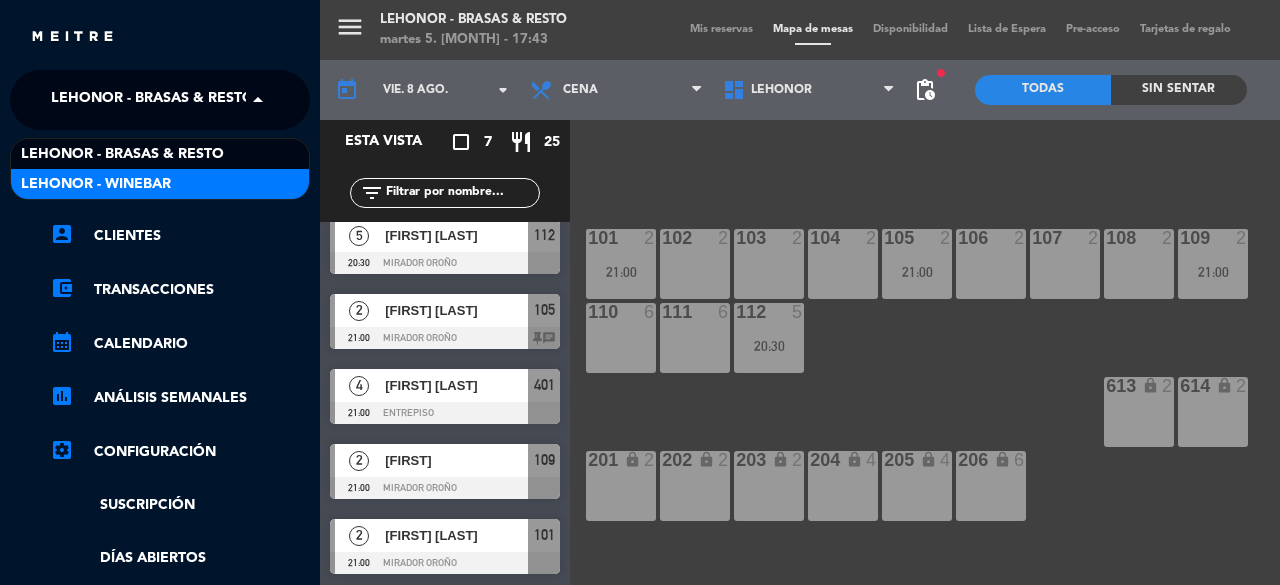 click on "Lehonor - Winebar" at bounding box center [160, 184] 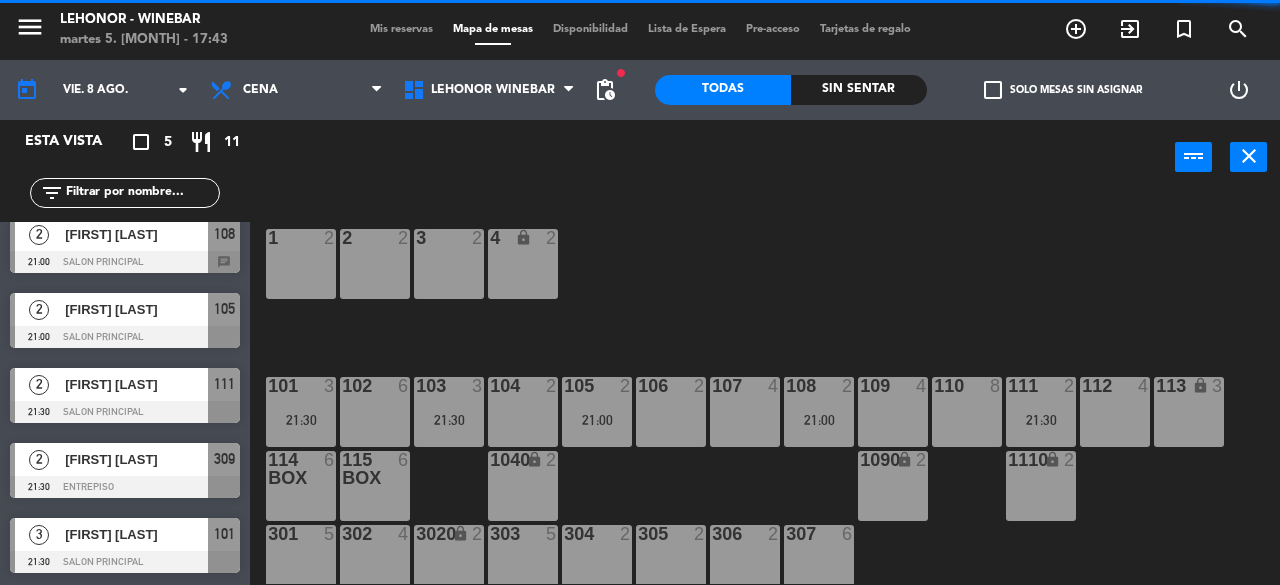 scroll, scrollTop: 14, scrollLeft: 0, axis: vertical 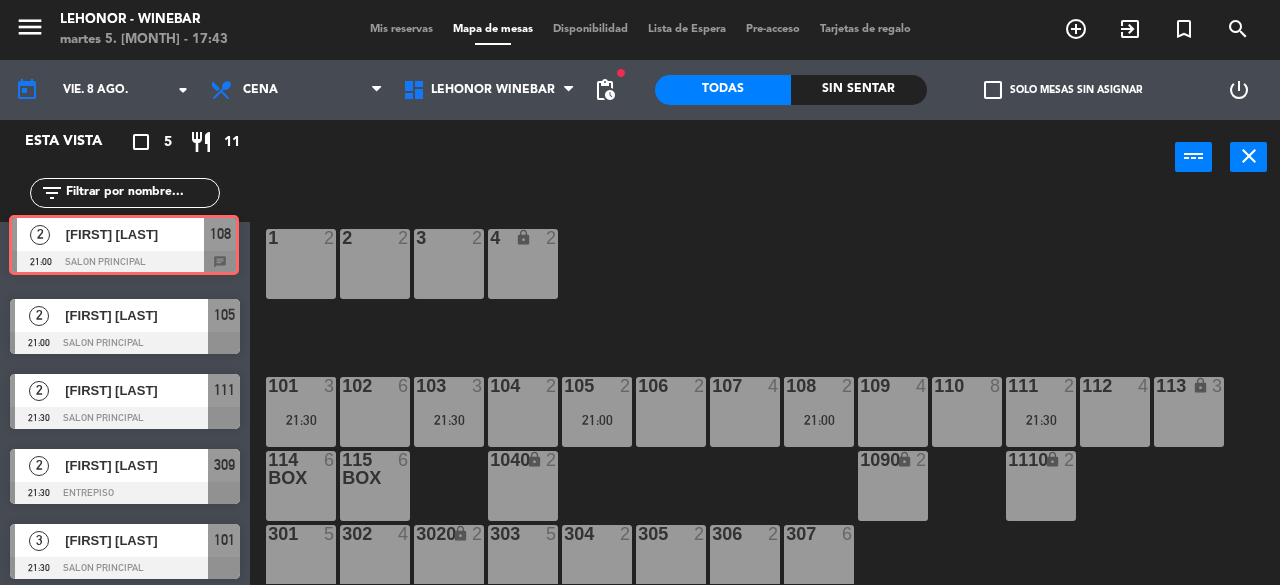 click on "2   [FIRST] [LAST]   21:00   Salon Principal  108 chat  2   [FIRST] [LAST]   21:00   Salon Principal  108 chat" at bounding box center (125, 248) 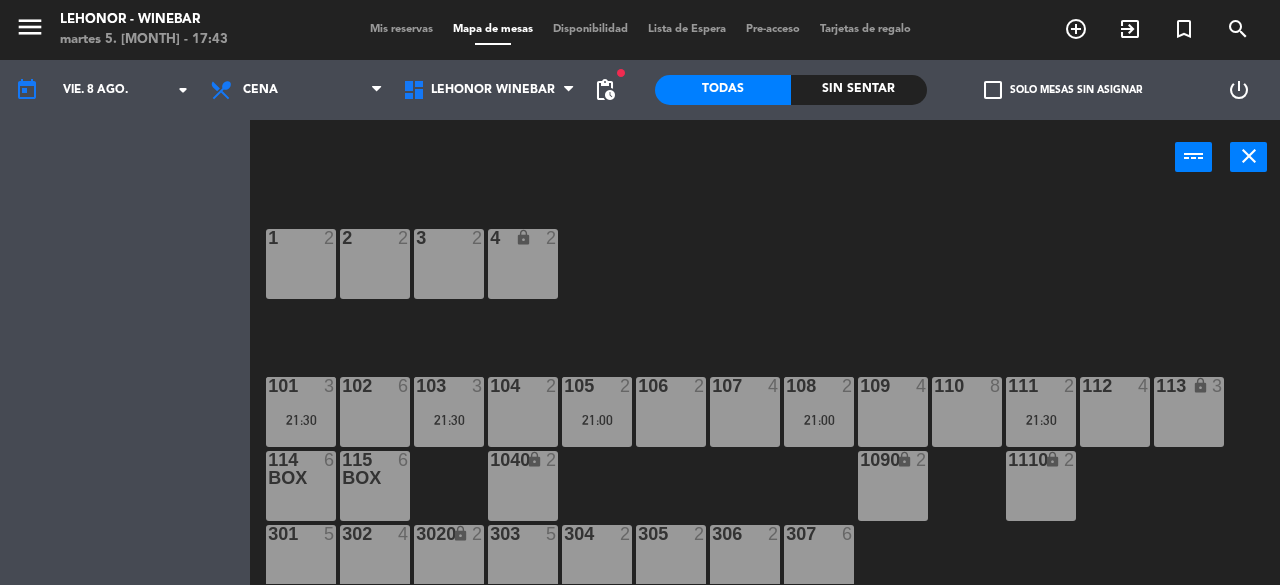 scroll, scrollTop: 14, scrollLeft: 0, axis: vertical 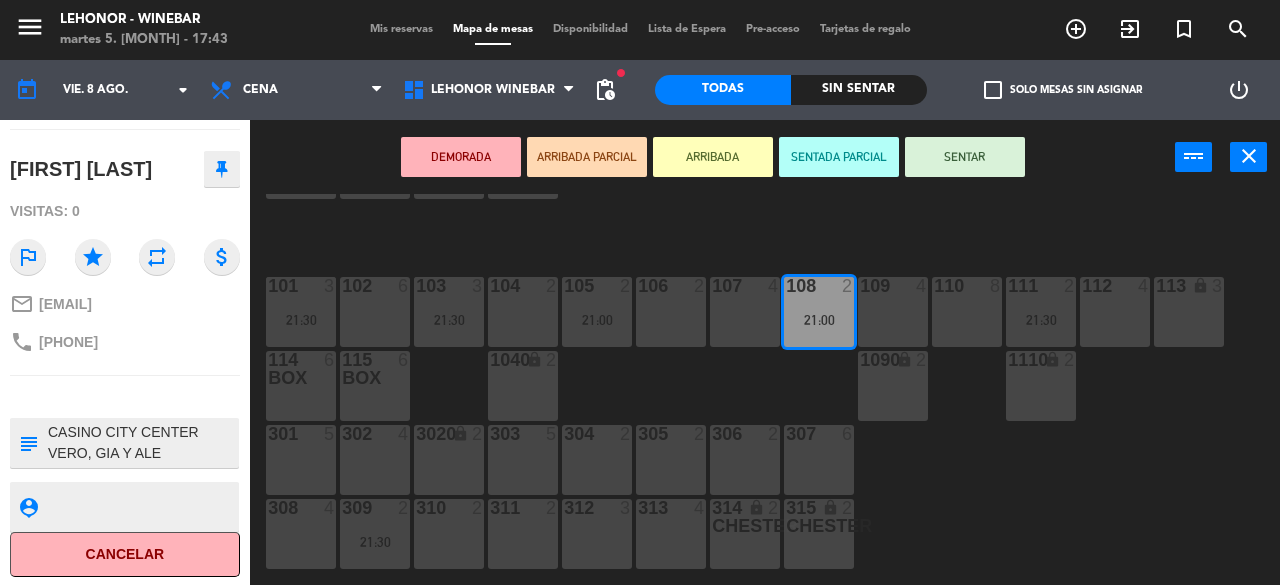 click on "1  2  2  2  3  2  4 lock  2  101  3   21:30  102  6  103  3   21:30  104  2  106  2  107  4  109  4  111  2   21:30  113 lock  3  110  8  112  4  105  2   21:00  108  2   21:00  1090 lock  2  1040 lock  2  114 BOX  6  115 box  6  1110 lock  2  301  5  302  4  303  5  304  2  305  2  307  6  306  2  3020 lock  2  308  4  309  2   21:30  310  2  311  2  312  3  314 chester lock  2  315 chester lock  2  313  4  201  2  202  2  203  2  204  3  206  2  207  2  209  4  205  3  208  4  210  4" 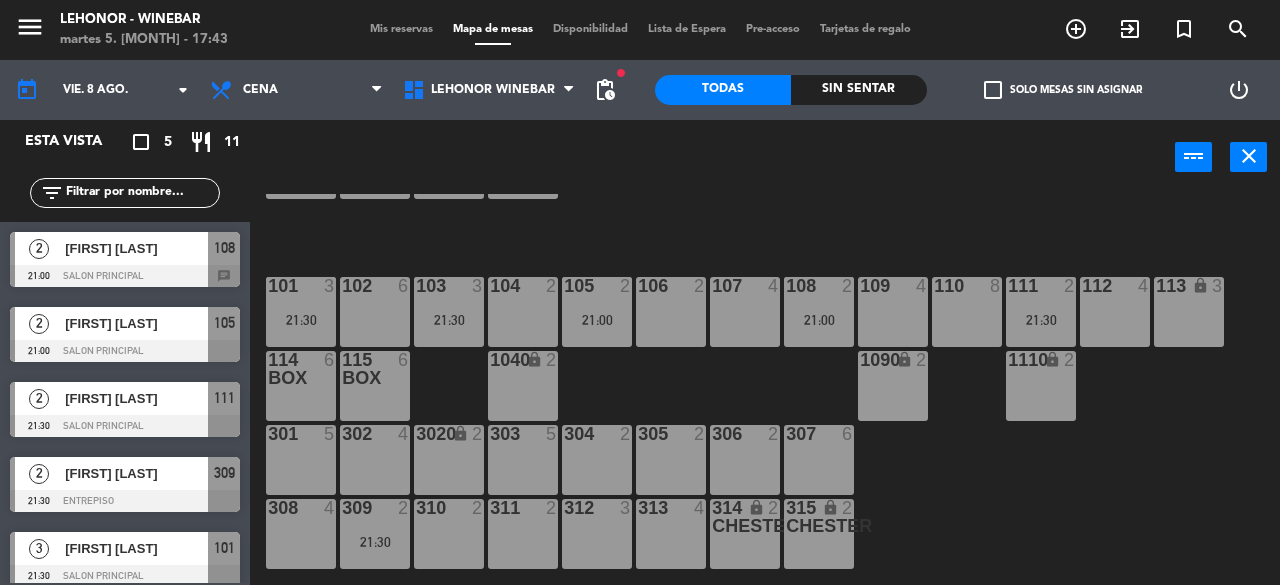 drag, startPoint x: 110, startPoint y: 409, endPoint x: 856, endPoint y: 205, distance: 773.38995 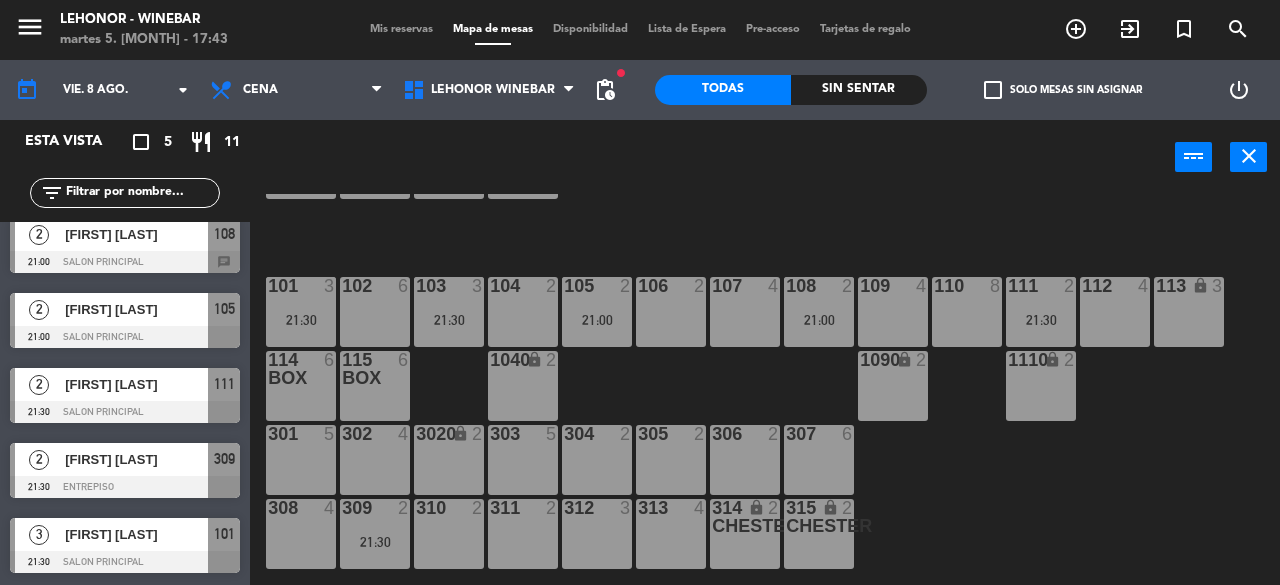 scroll, scrollTop: 0, scrollLeft: 0, axis: both 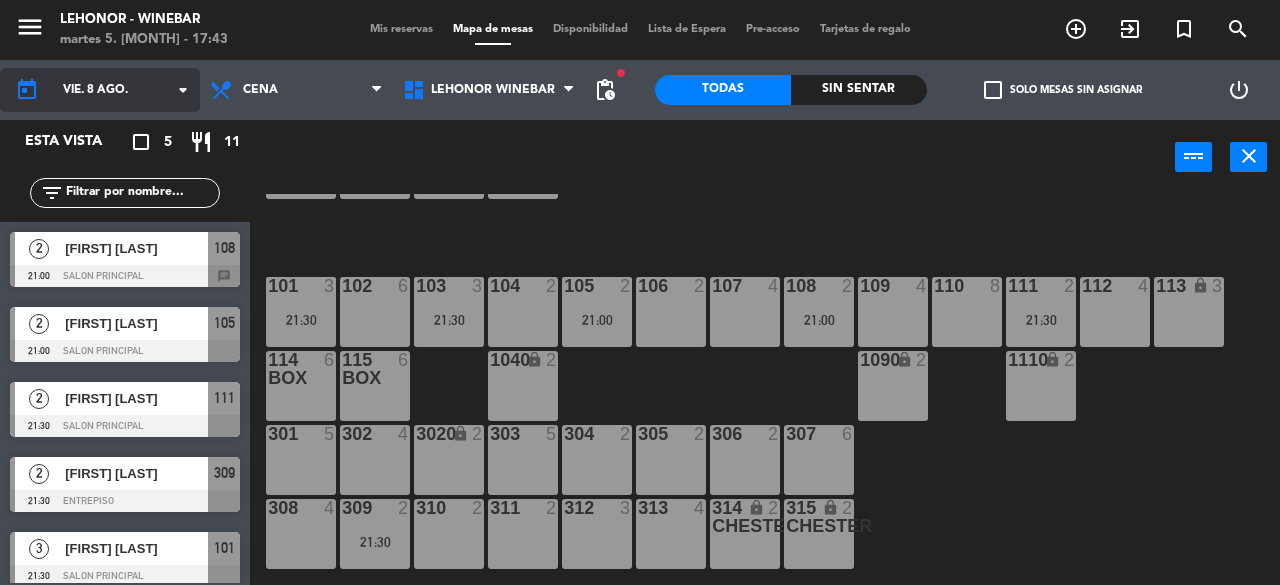 click on "vie. 8 ago." 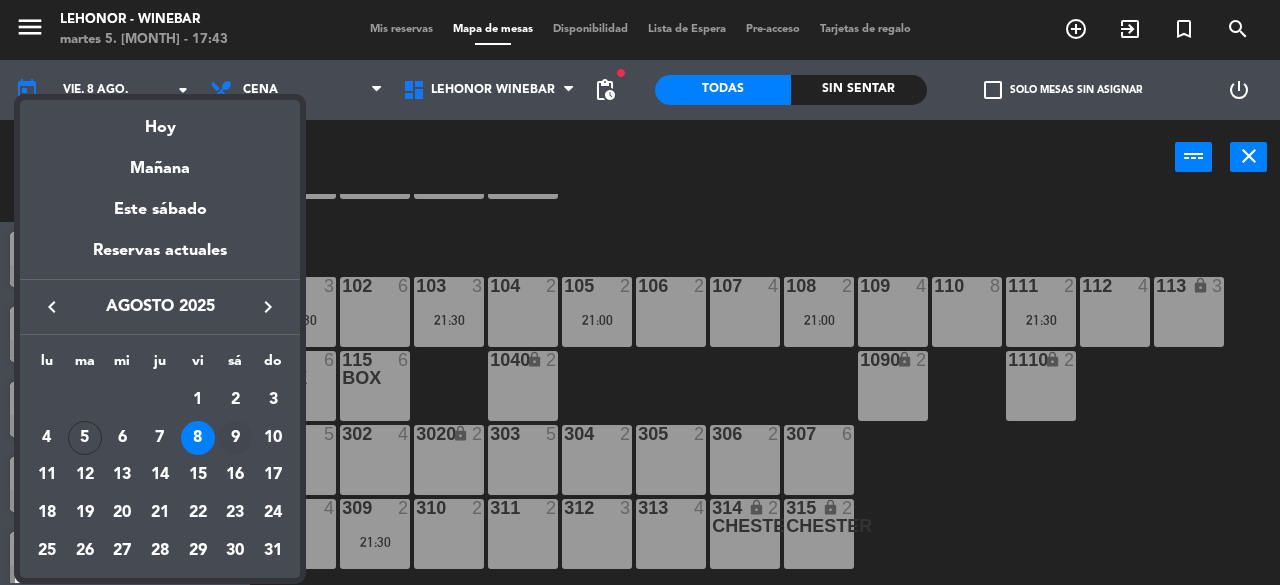 click on "9" at bounding box center (235, 438) 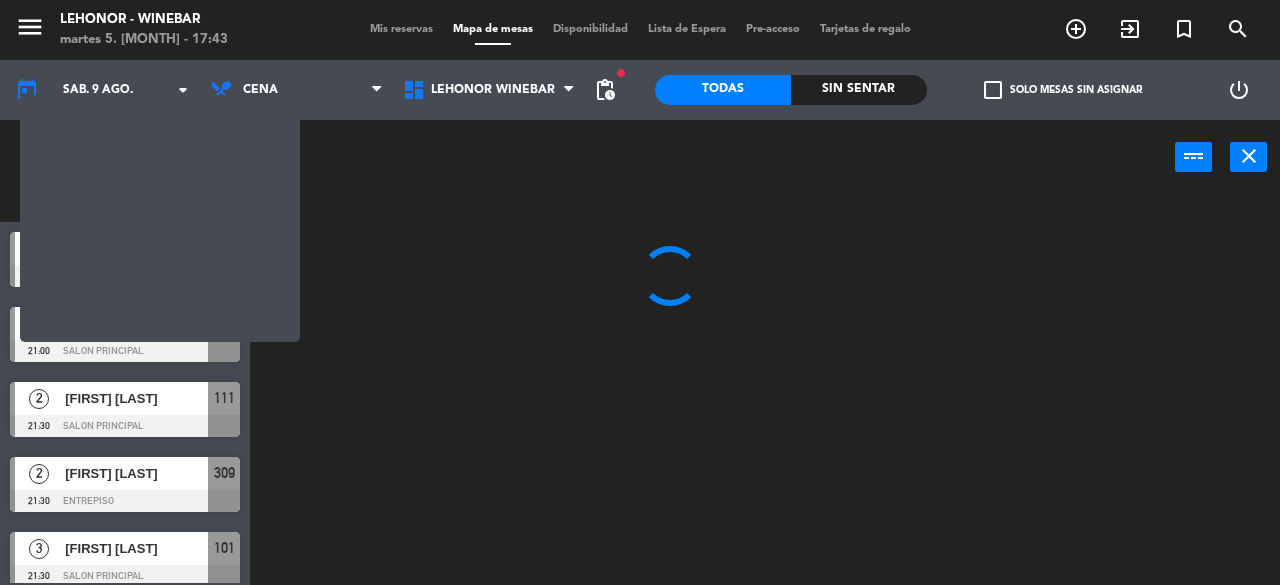 scroll, scrollTop: 0, scrollLeft: 0, axis: both 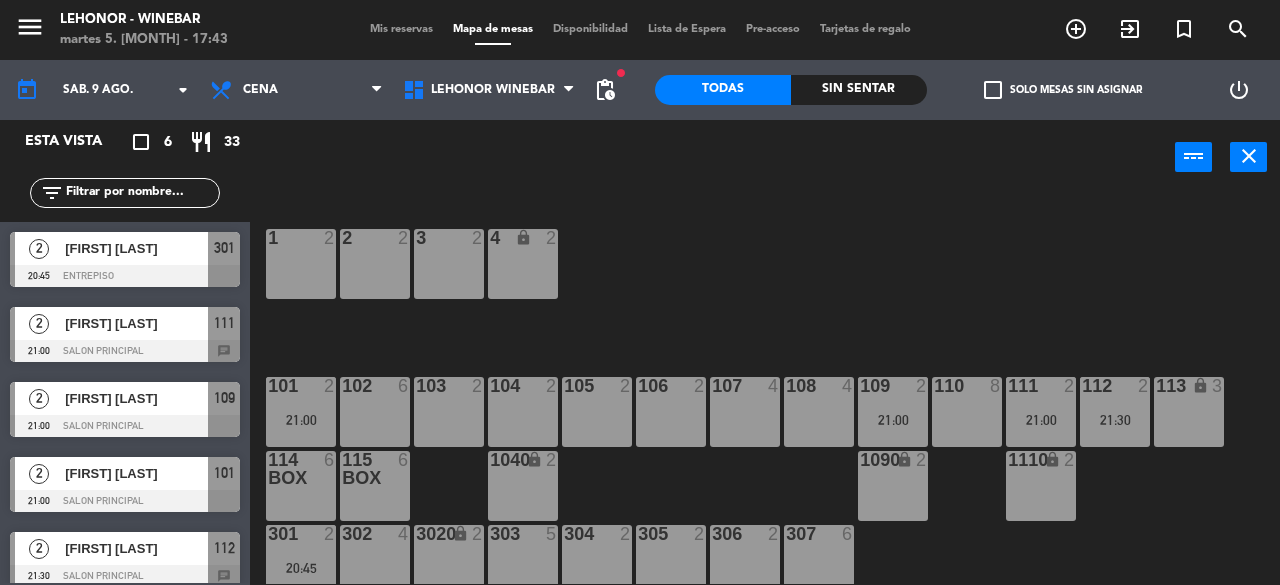 click on "[FIRST] [LAST]" at bounding box center [136, 323] 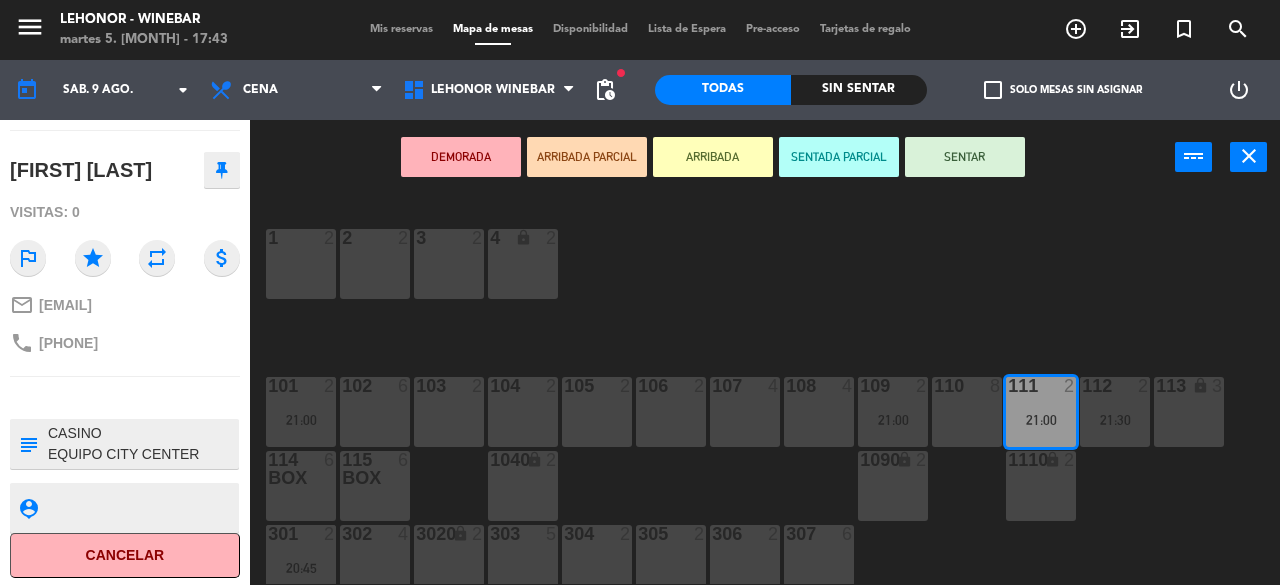 scroll, scrollTop: 184, scrollLeft: 0, axis: vertical 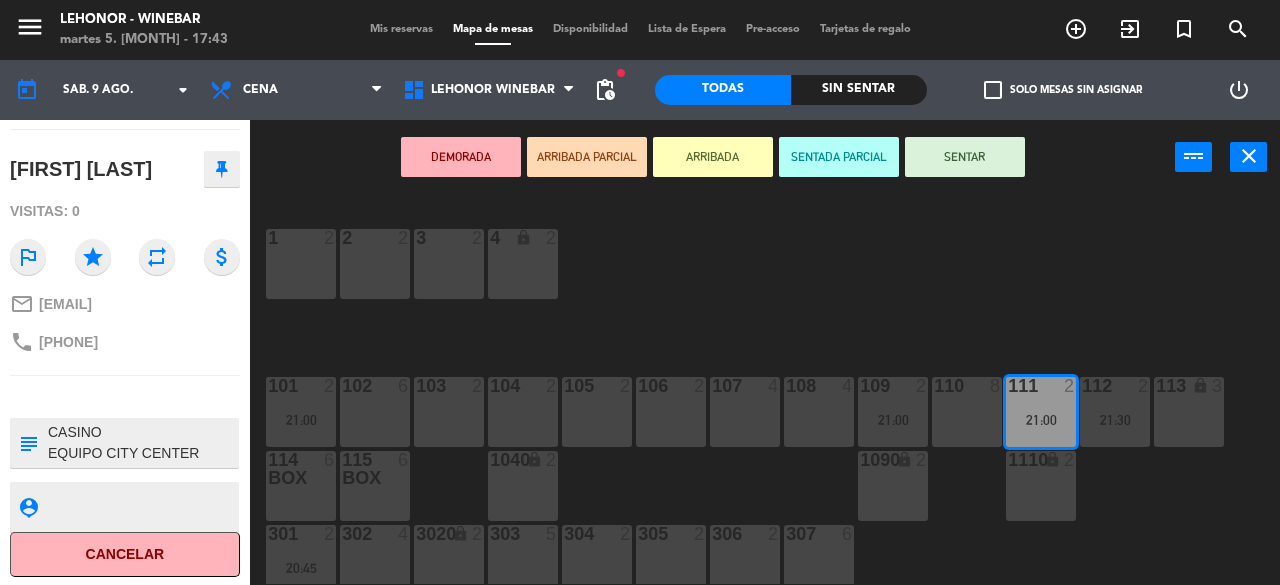 click on "1  2  2  2  3  2  4 lock  2  101  2   21:00  102  6  103  2  104  2  106  2  107  4  109  2   21:00  111  2   21:00  113 lock  3  110  8  112  2   21:30  105  2  108  4  1090 lock  2  1040 lock  2  114 BOX  6  115 box  6  1110 lock  2  301  2   20:45  302  4  303  5  304  2  305  2  307  6  306  2  3020 lock  2  308 block  4  309 block  3  310 block  2  311 block  2  312 block  3  314 chester lock  2  315 chester lock  2  313 block  4  201 block  2  202 block  2  203 block  2  204 block  3  206 block  2  207 block  2  209 block  4  205 block  3  208 block  4  210 block  4" 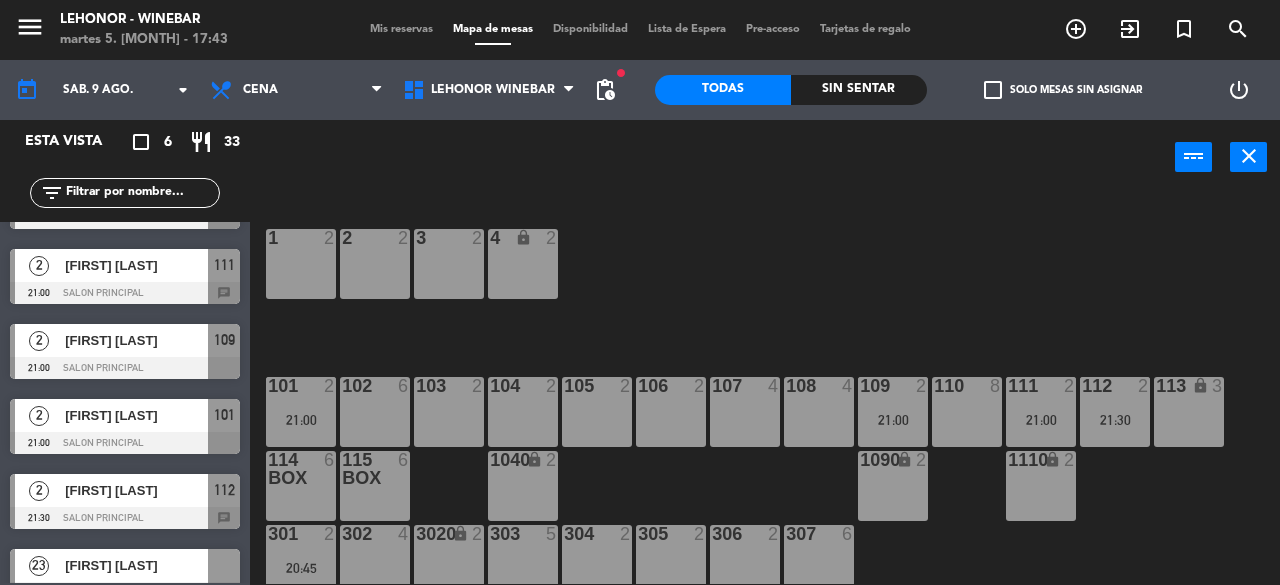scroll, scrollTop: 88, scrollLeft: 0, axis: vertical 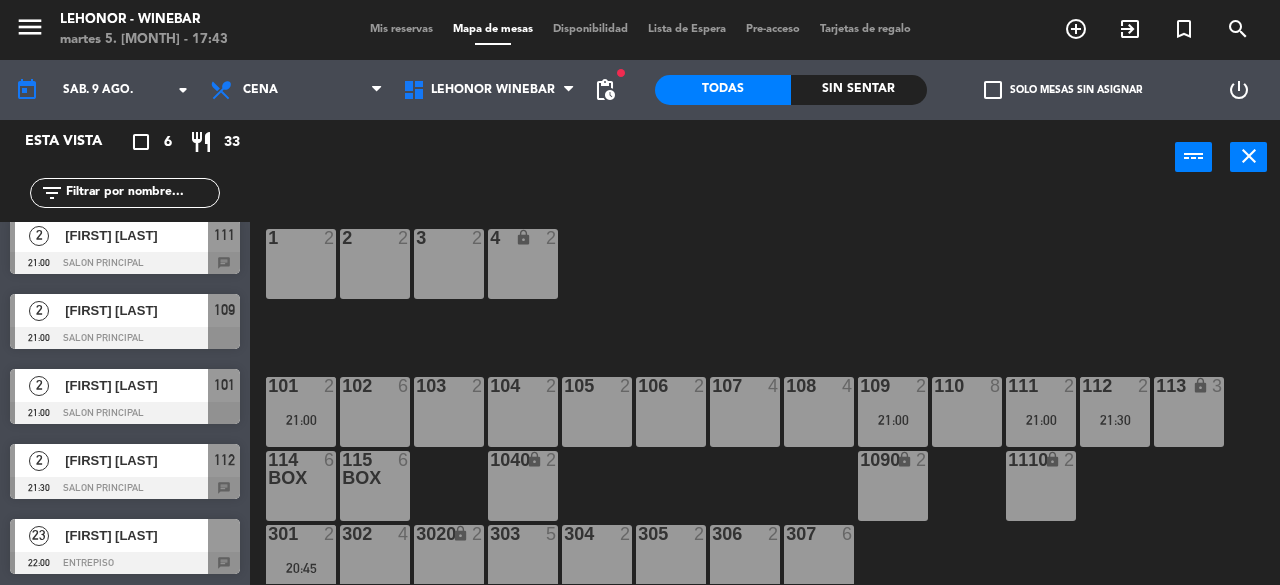click on "[FIRST] [LAST]" at bounding box center [136, 460] 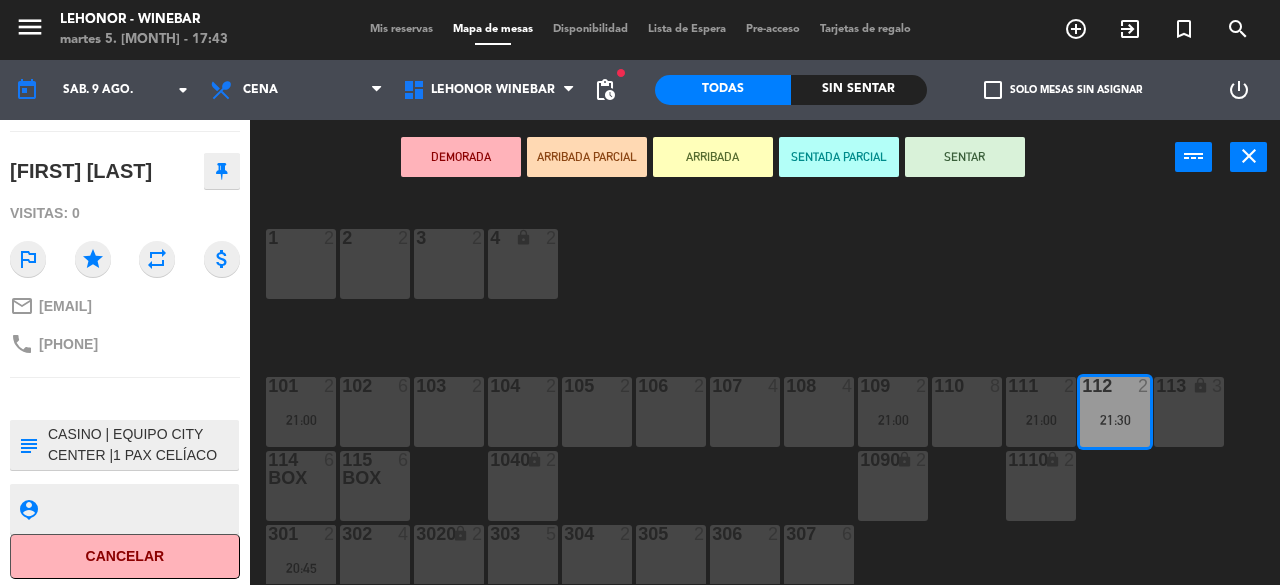 scroll, scrollTop: 184, scrollLeft: 0, axis: vertical 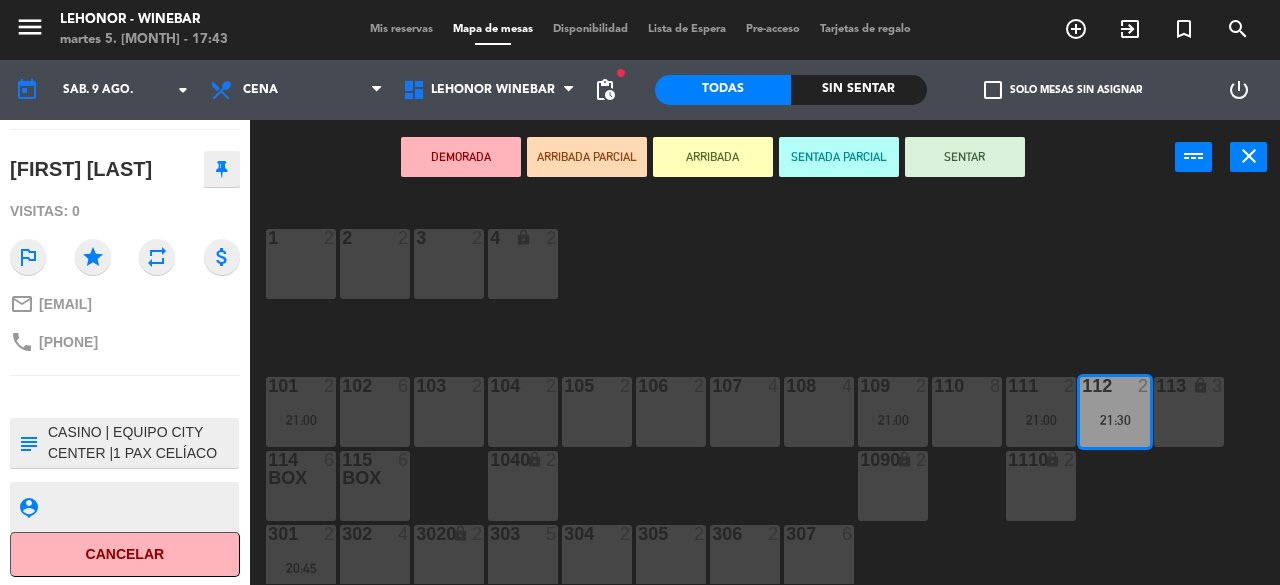 click on "1  2  2  2  3  2  4 lock  2  101  2   21:00  102  6  103  2  104  2  106  2  107  4  109  2   21:00  111  2   21:00  113 lock  3  110  8  112  2   21:30  105  2  108  4  1090 lock  2  1040 lock  2  114 BOX  6  115 box  6  1110 lock  2  301  2   20:45  302  4  303  5  304  2  305  2  307  6  306  2  3020 lock  2  308 block  4  309 block  3  310 block  2  311 block  2  312 block  3  314 chester lock  2  315 chester lock  2  313 block  4  201 block  2  202 block  2  203 block  2  204 block  3  206 block  2  207 block  2  209 block  4  205 block  3  208 block  4  210 block  4" 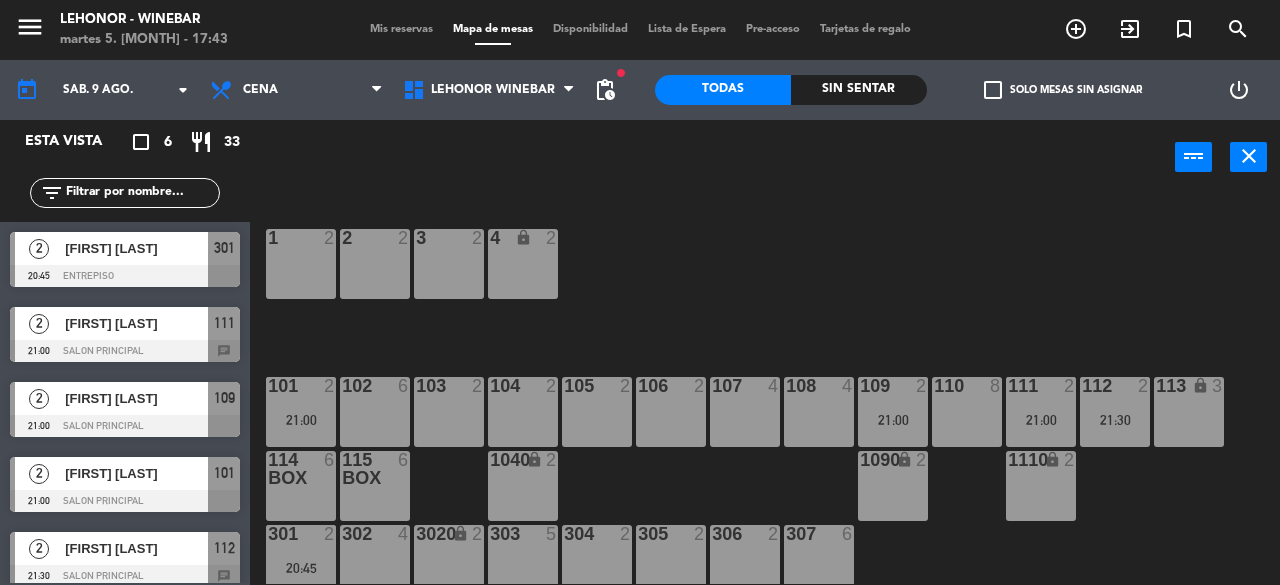 scroll, scrollTop: 16, scrollLeft: 0, axis: vertical 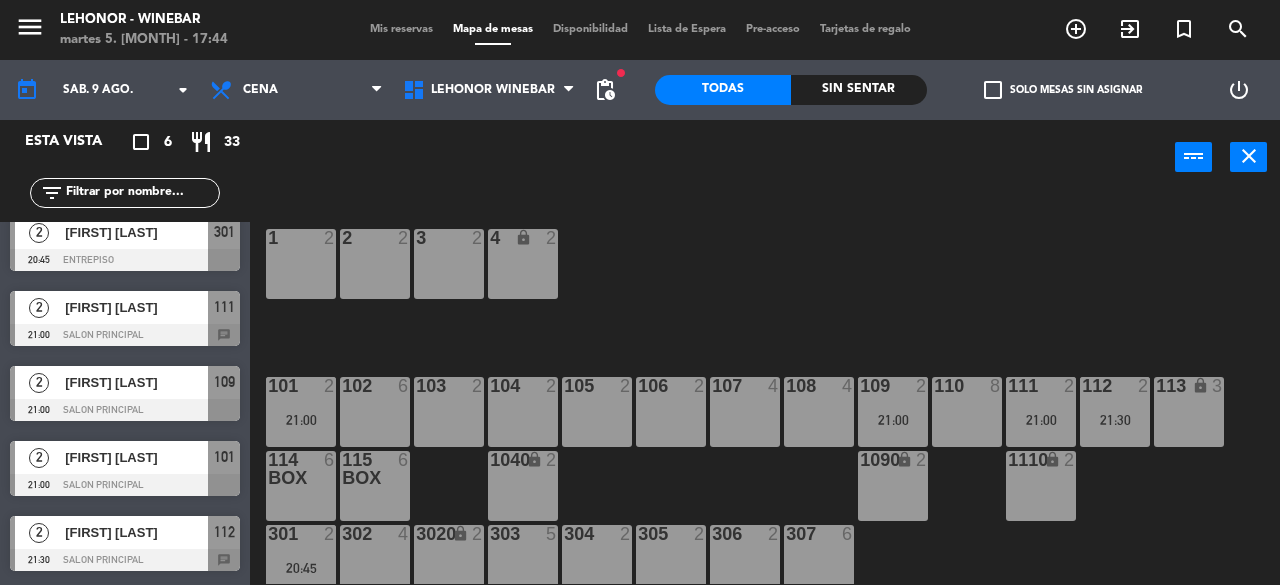 click on "1  2  2  2  3  2  4 lock  2  101  2   21:00  102  6  103  2  104  2  106  2  107  4  109  2   21:00  111  2   21:00  113 lock  3  110  8  112  2   21:30  105  2  108  4  1090 lock  2  1040 lock  2  114 BOX  6  115 box  6  1110 lock  2  301  2   20:45  302  4  303  5  304  2  305  2  307  6  306  2  3020 lock  2  308 block  4  309 block  3  310 block  2  311 block  2  312 block  3  314 chester lock  2  315 chester lock  2  313 block  4  201 block  2  202 block  2  203 block  2  204 block  3  206 block  2  207 block  2  209 block  4  205 block  3  208 block  4  210 block  4" 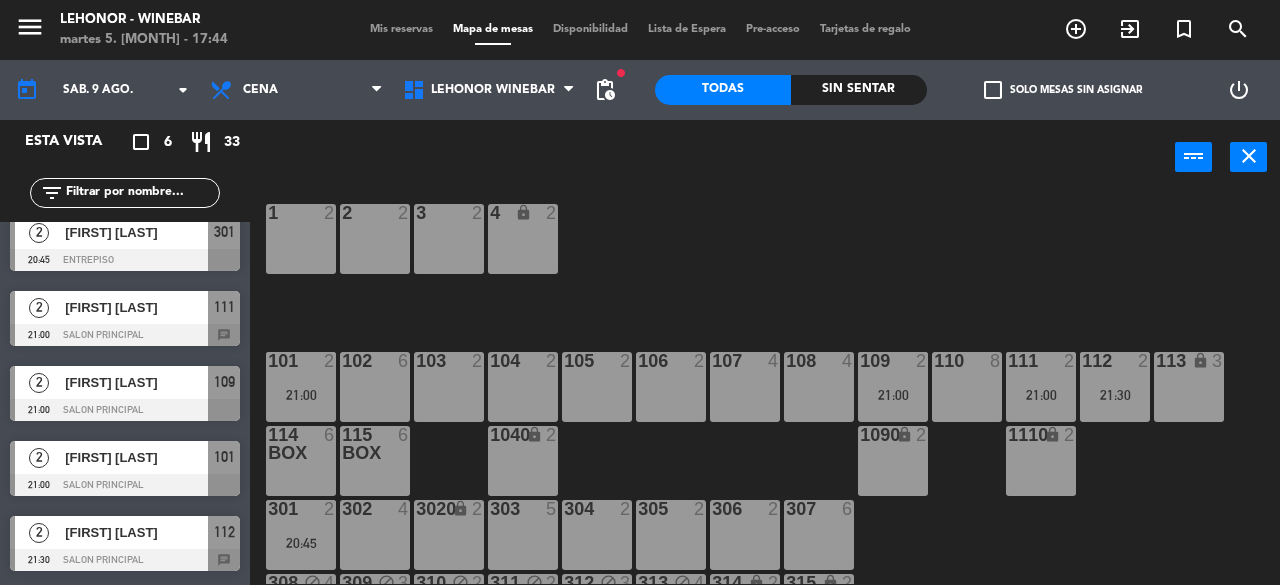 scroll, scrollTop: 0, scrollLeft: 0, axis: both 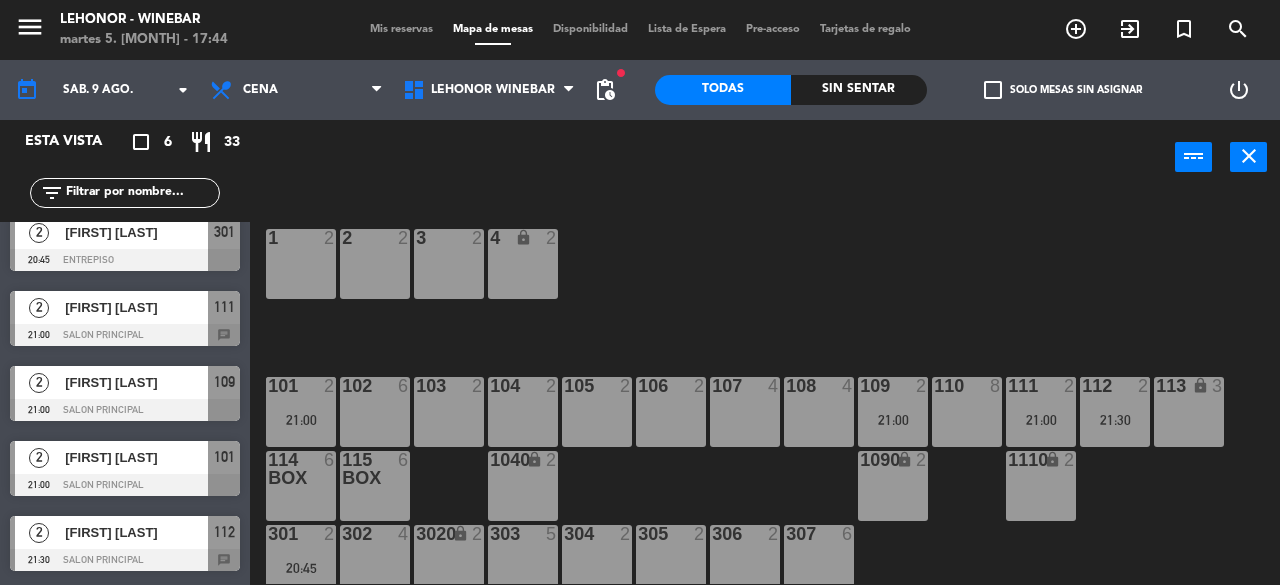 click on "1  2  2  2  3  2  4 lock  2  101  2   21:00  102  6  103  2  104  2  106  2  107  4  109  2   21:00  111  2   21:00  113 lock  3  110  8  112  2   21:30  105  2  108  4  1090 lock  2  1040 lock  2  114 BOX  6  115 box  6  1110 lock  2  301  2   20:45  302  4  303  5  304  2  305  2  307  6  306  2  3020 lock  2  308 block  4  309 block  3  310 block  2  311 block  2  312 block  3  314 chester lock  2  315 chester lock  2  313 block  4  201 block  2  202 block  2  203 block  2  204 block  3  206 block  2  207 block  2  209 block  4  205 block  3  208 block  4  210 block  4" 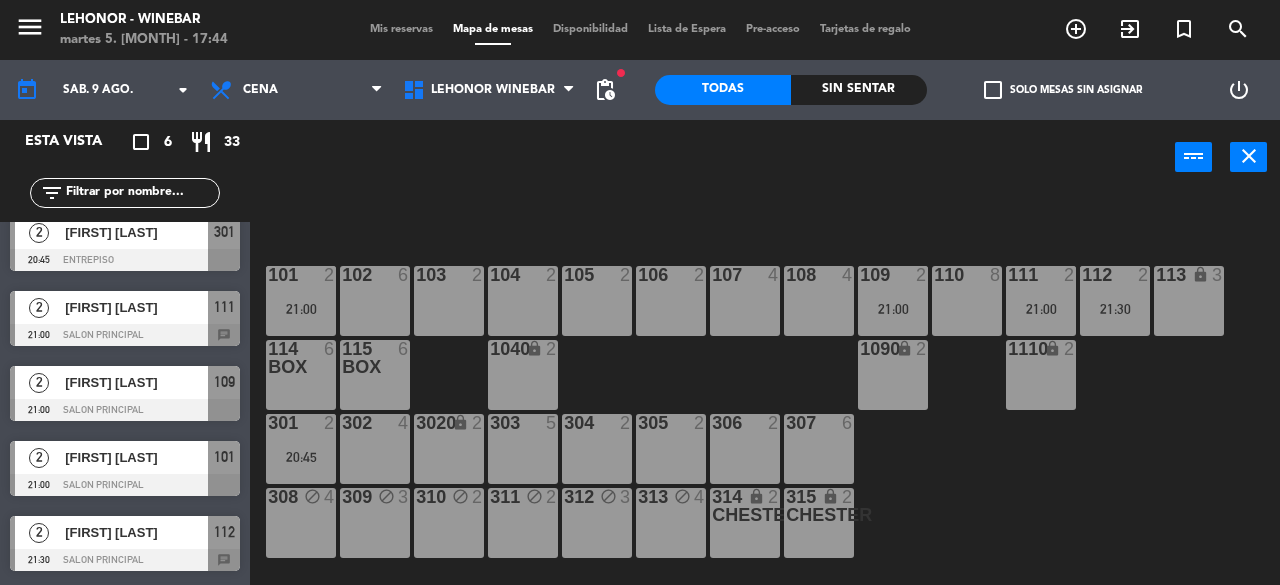 scroll, scrollTop: 0, scrollLeft: 0, axis: both 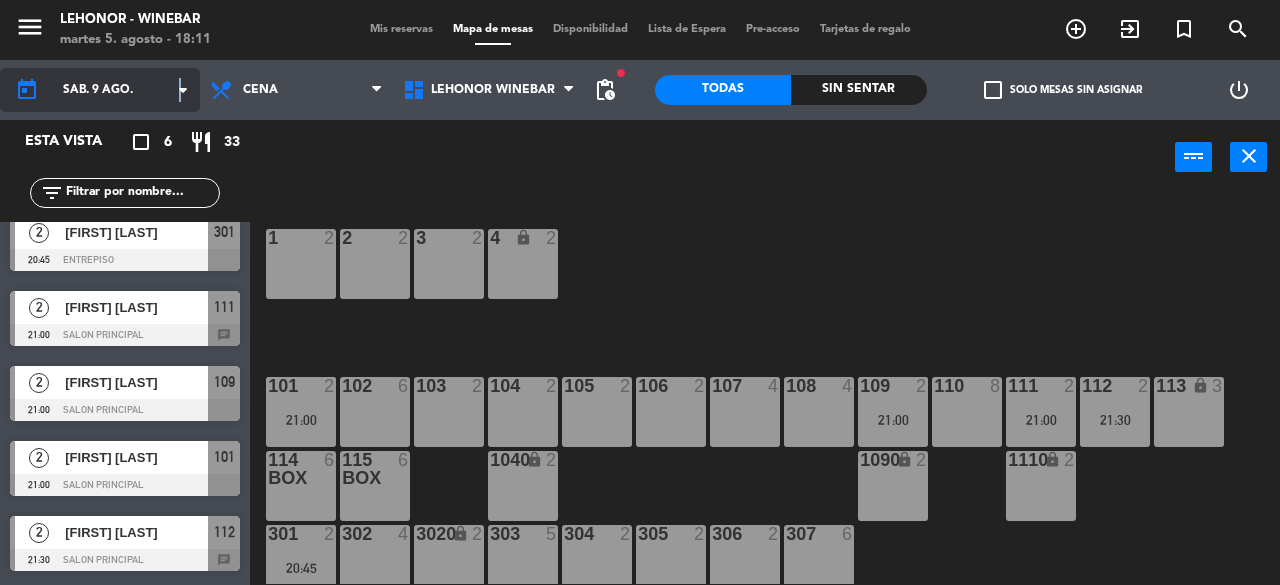 click on "arrow_drop_down" 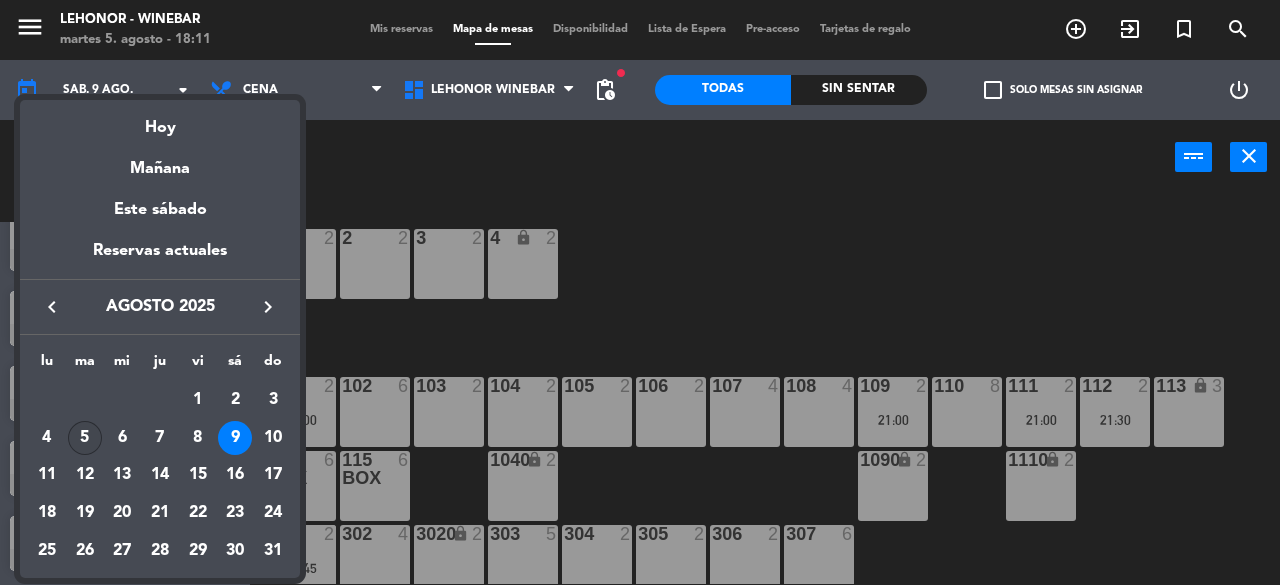 click on "5" at bounding box center [85, 438] 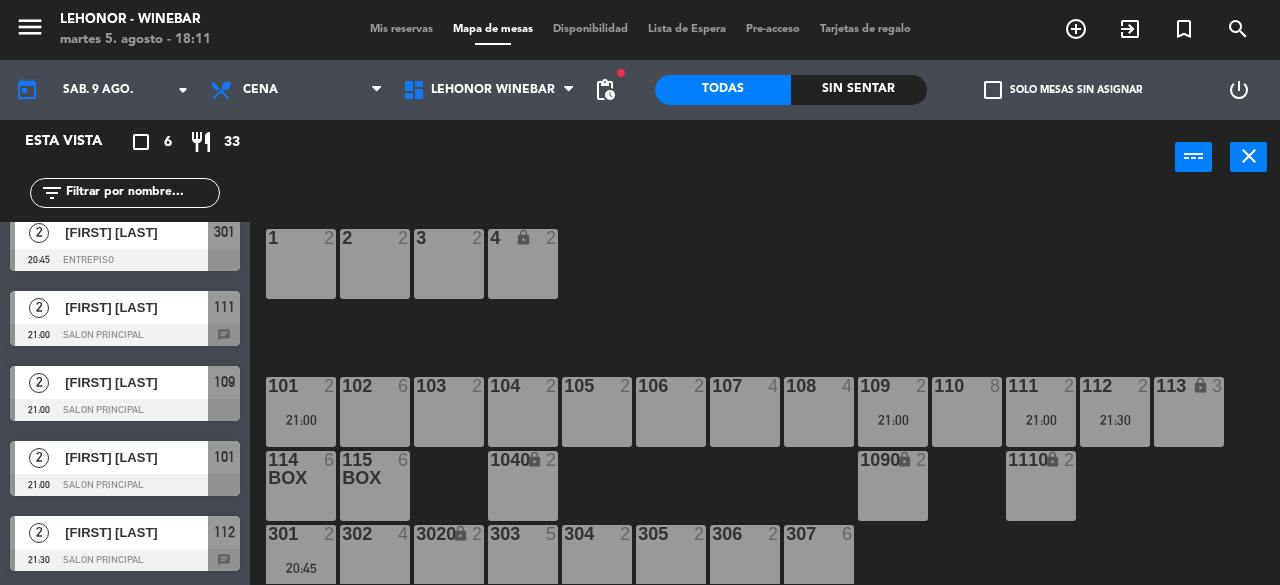 type on "mar. 5 ago." 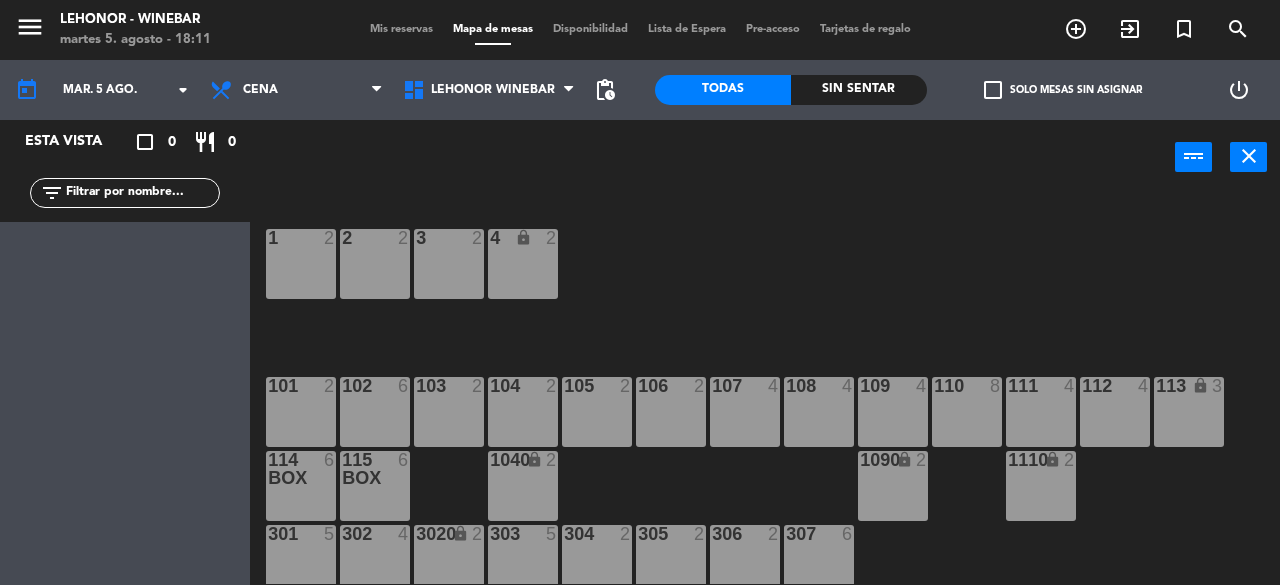 scroll, scrollTop: 0, scrollLeft: 0, axis: both 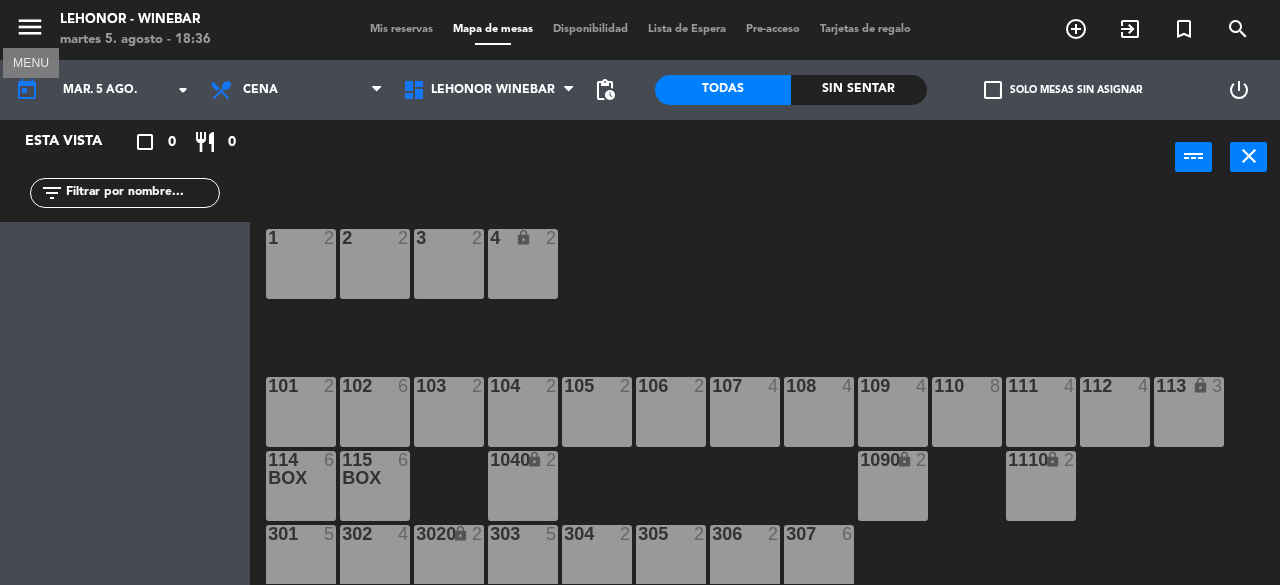 click on "menu" at bounding box center (30, 30) 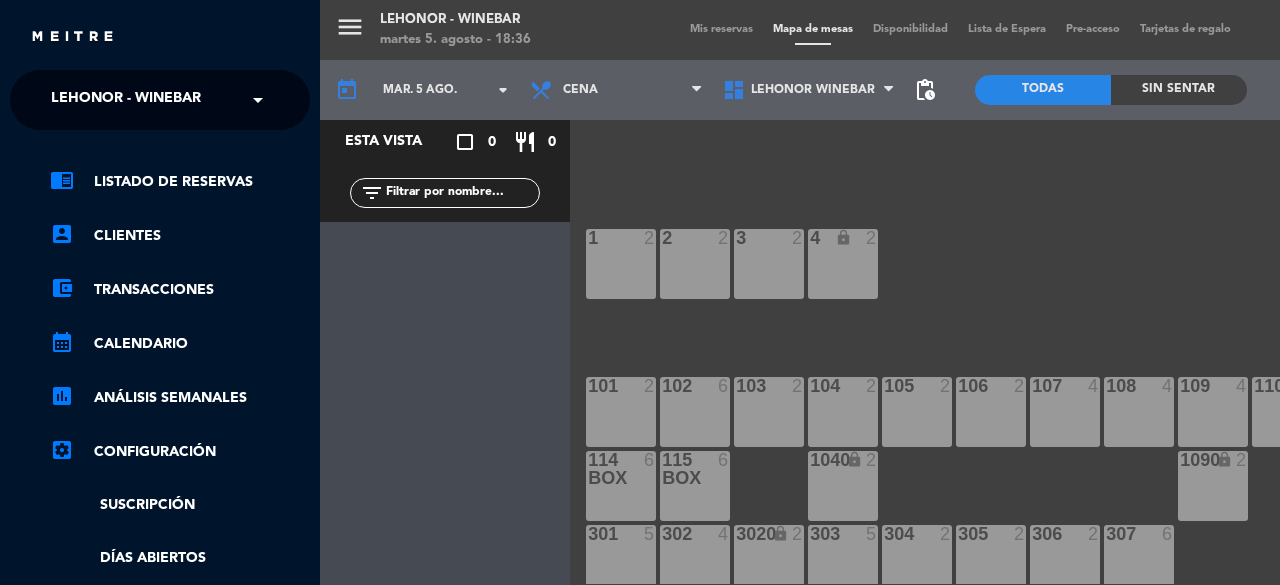 click on "× Lehonor - Winebar" 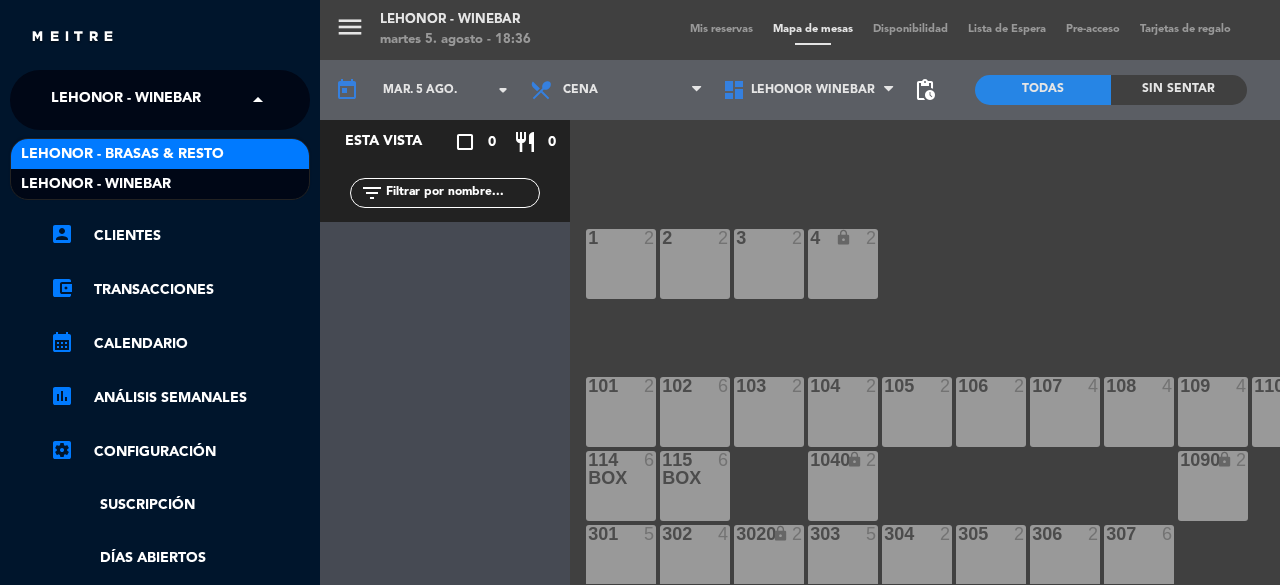 click on "Lehonor - Brasas & Resto" at bounding box center [122, 154] 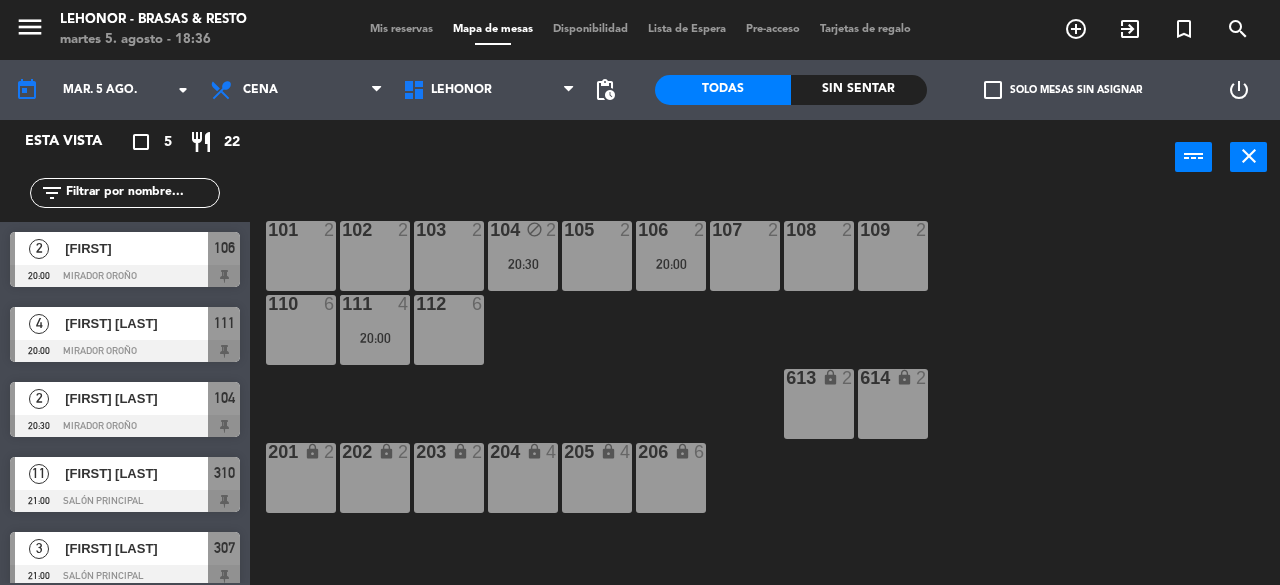 scroll, scrollTop: 0, scrollLeft: 0, axis: both 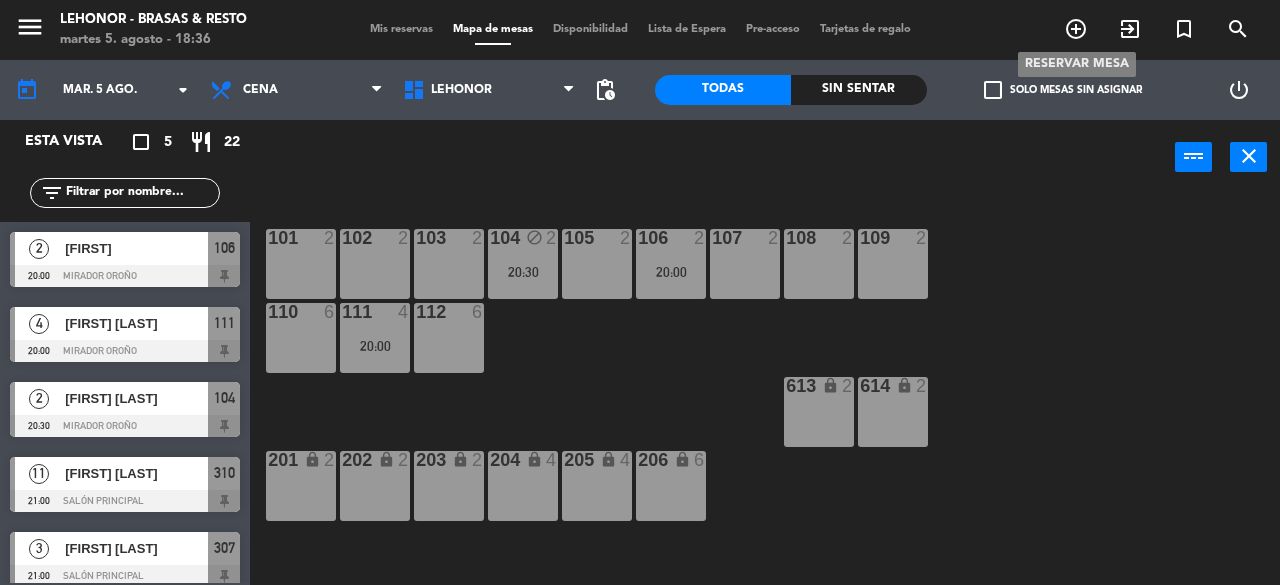 click on "add_circle_outline" at bounding box center [1076, 29] 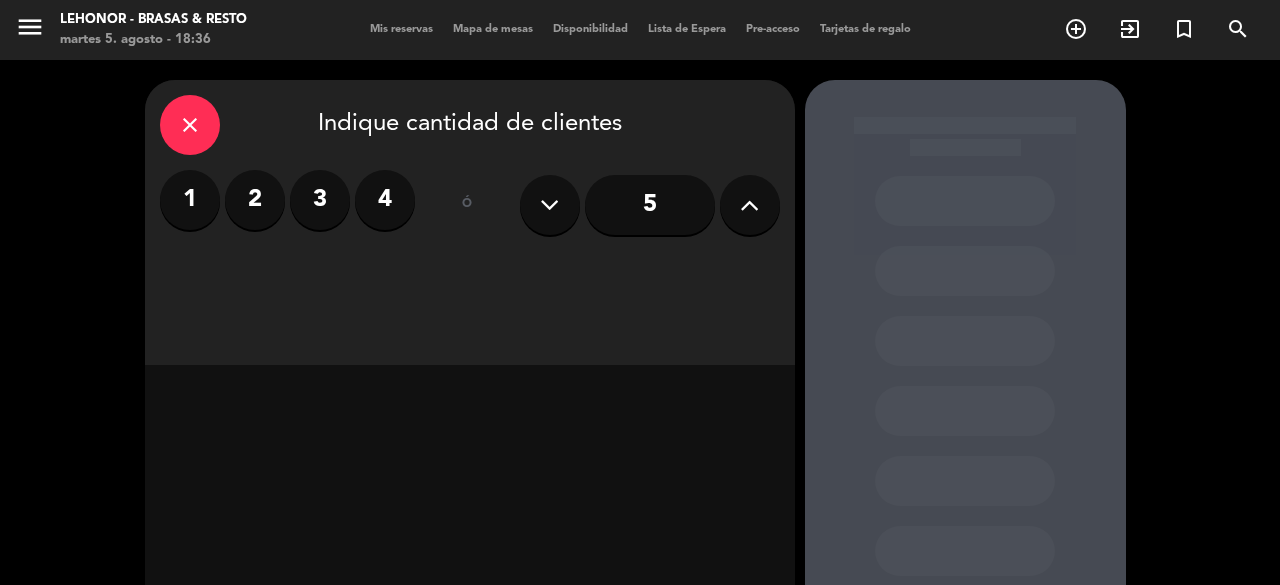 click at bounding box center (750, 205) 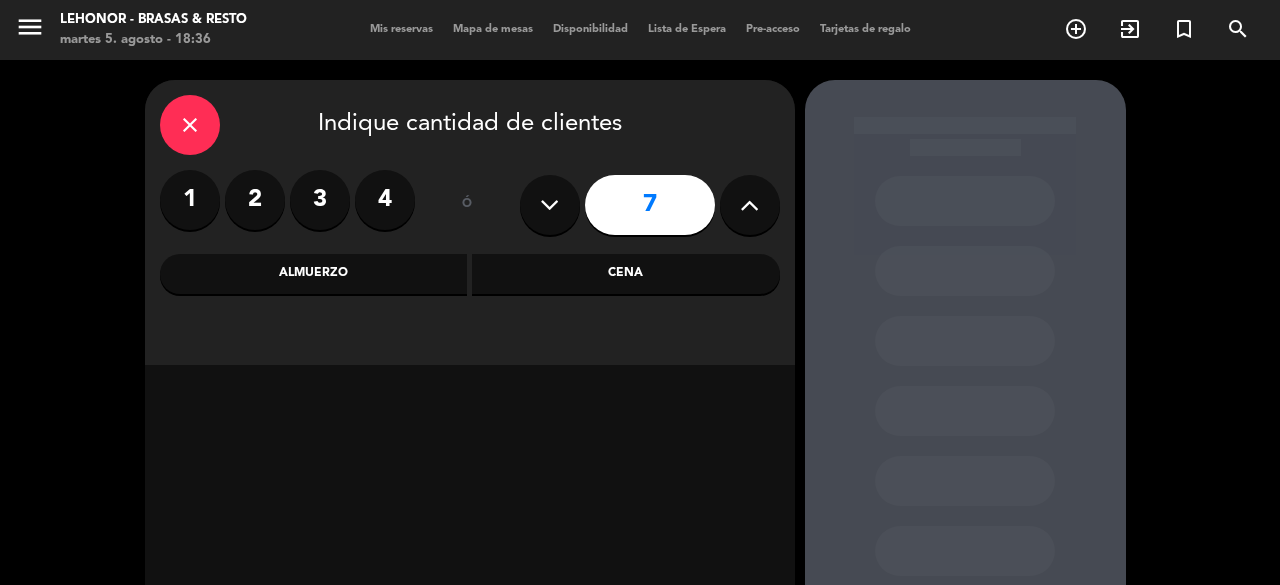 click at bounding box center (750, 205) 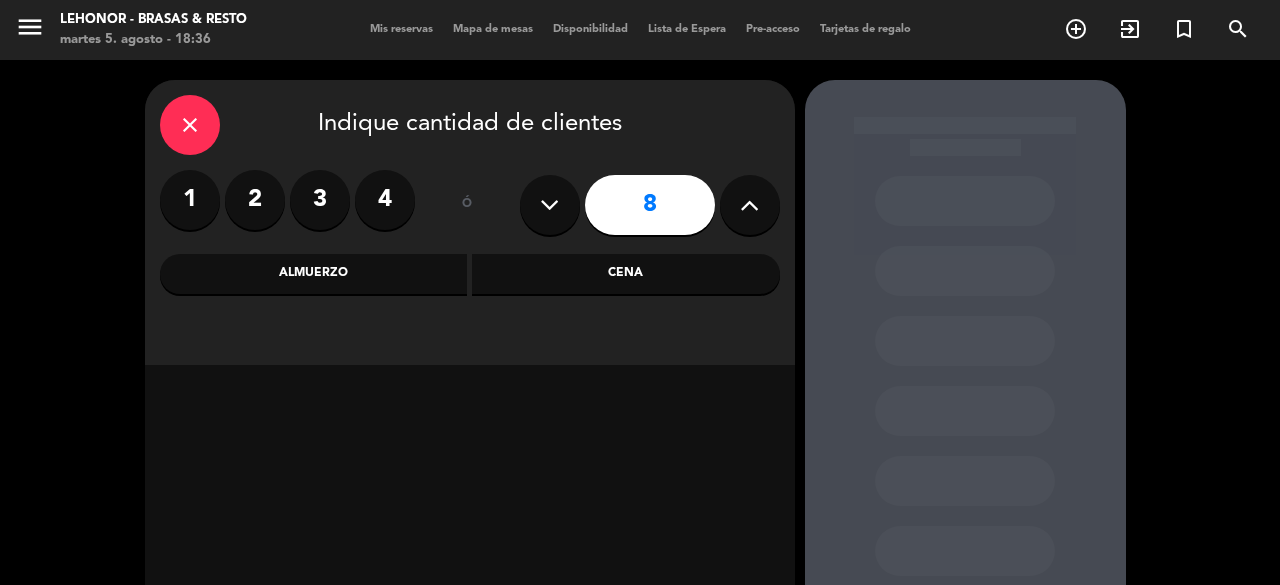 click at bounding box center [750, 205] 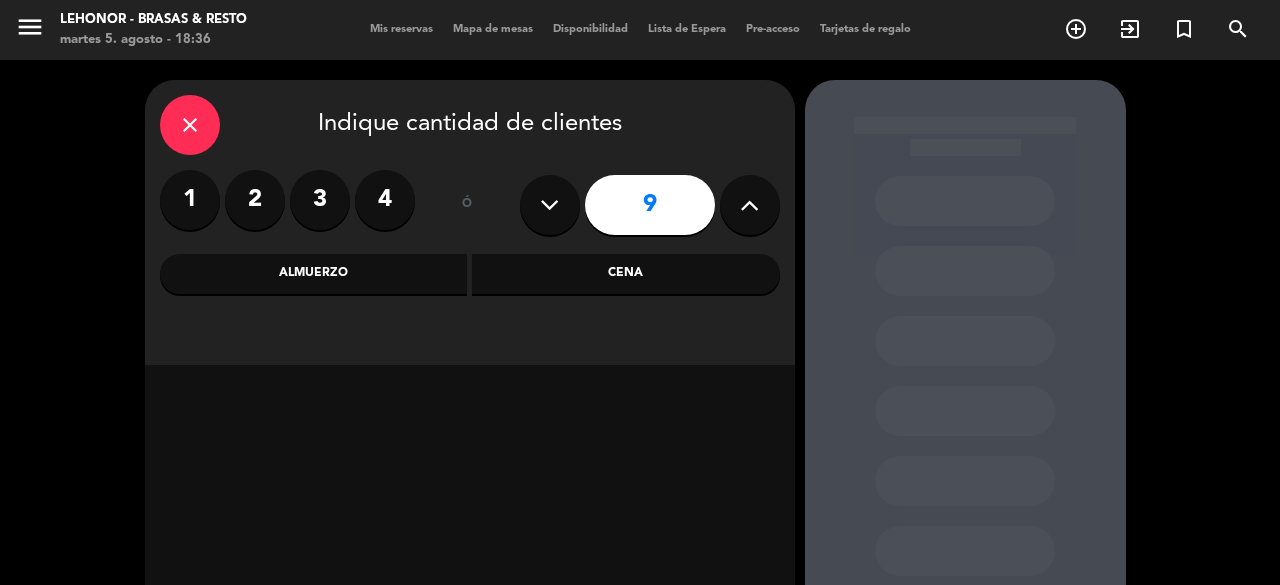 click on "Cena" at bounding box center (626, 274) 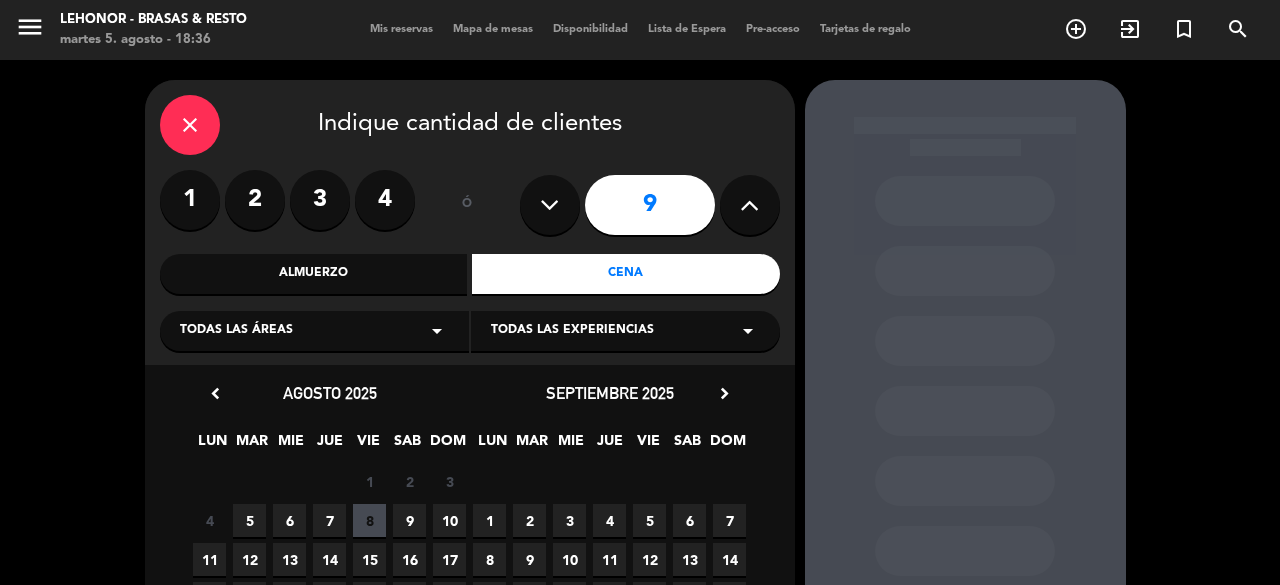 click on "5" at bounding box center (249, 520) 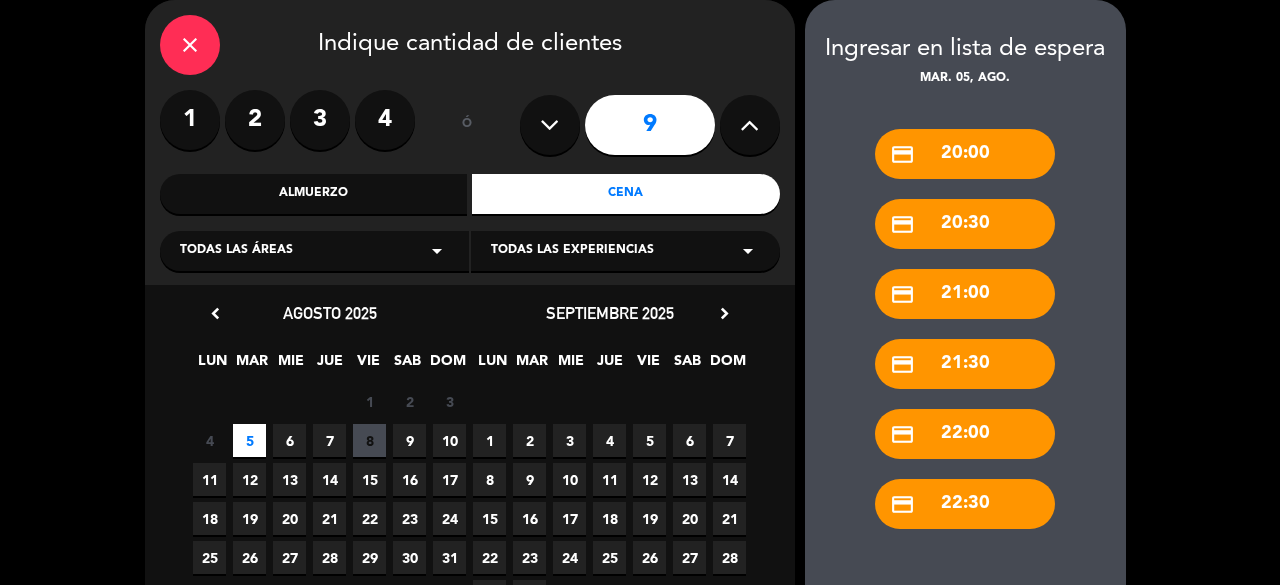 scroll, scrollTop: 230, scrollLeft: 0, axis: vertical 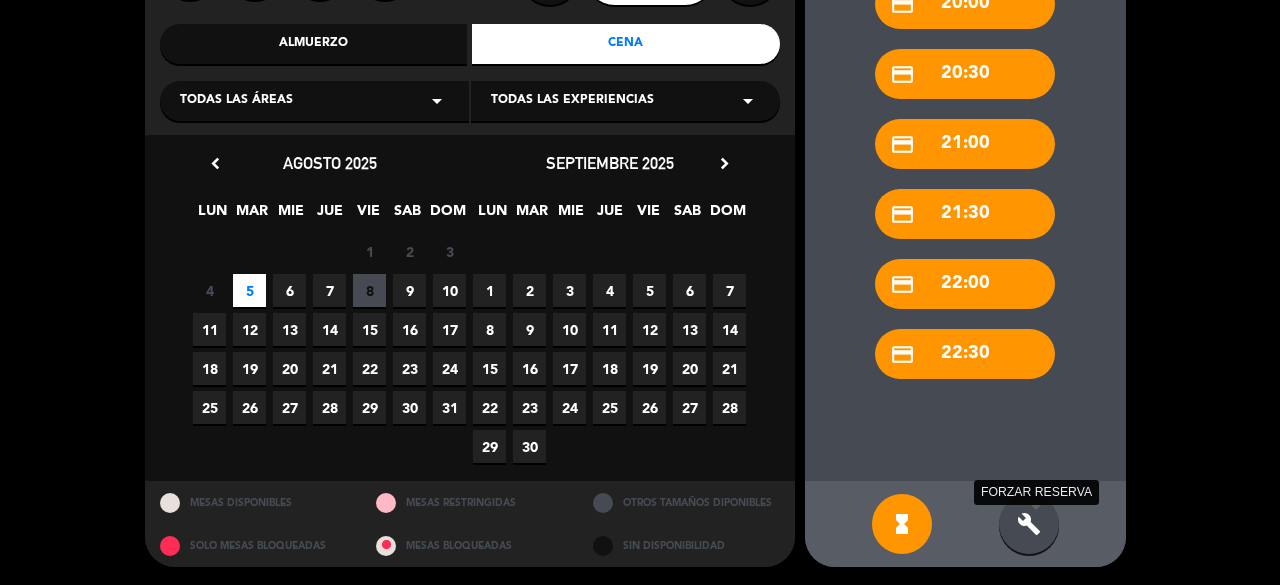 click on "build" at bounding box center [1029, 524] 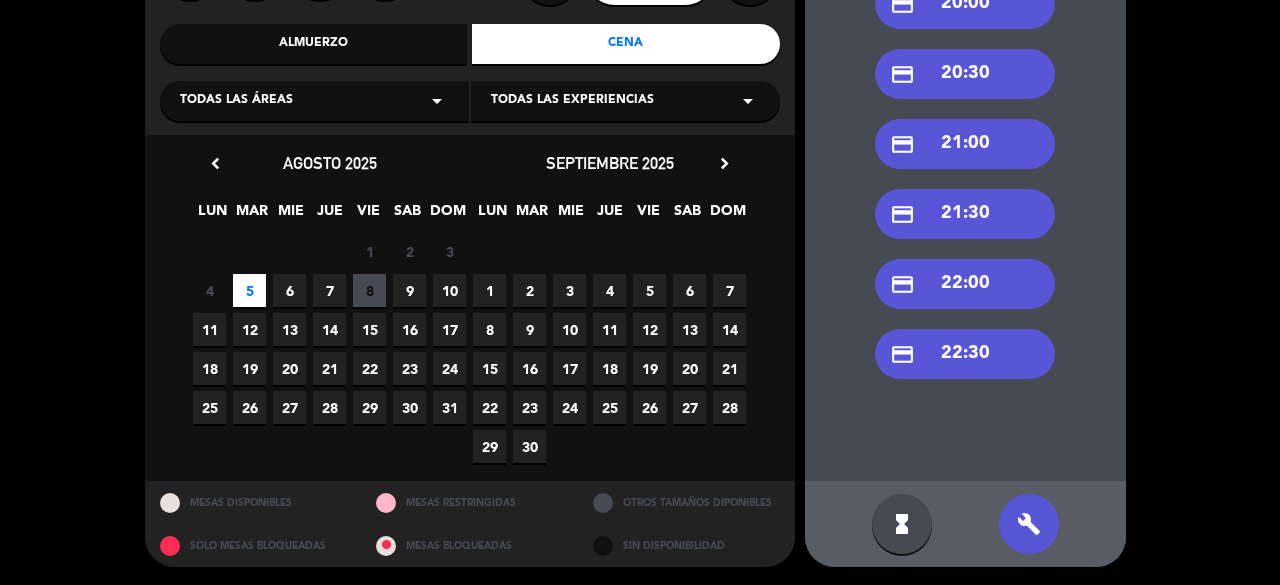 click on "credit_card  21:30" at bounding box center (965, 214) 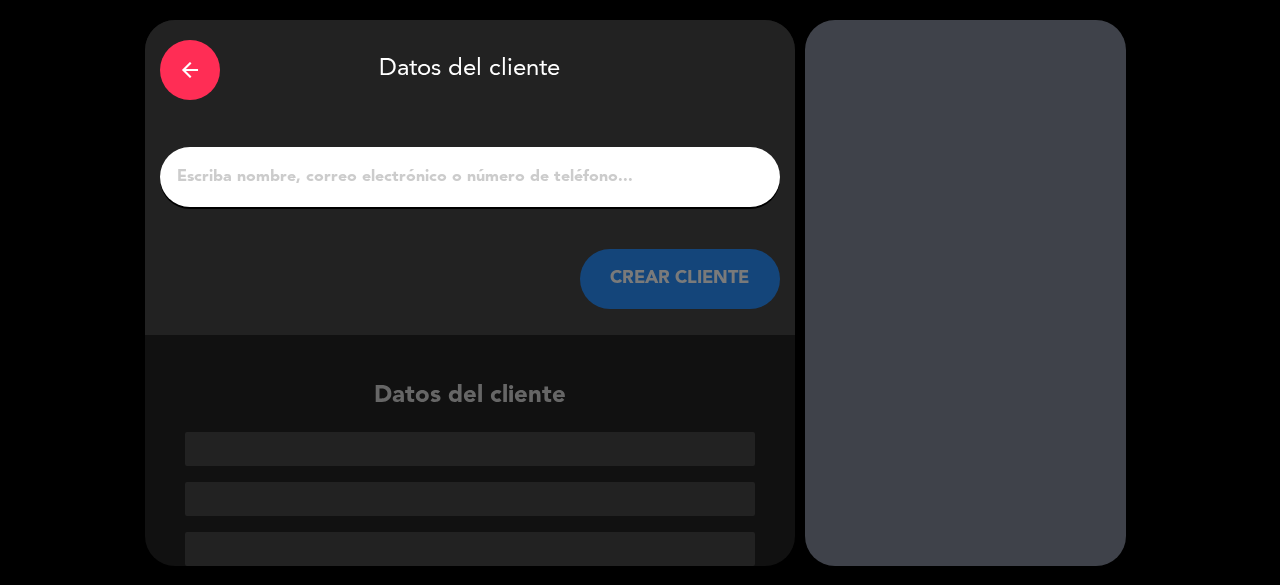 click on "1" at bounding box center [470, 177] 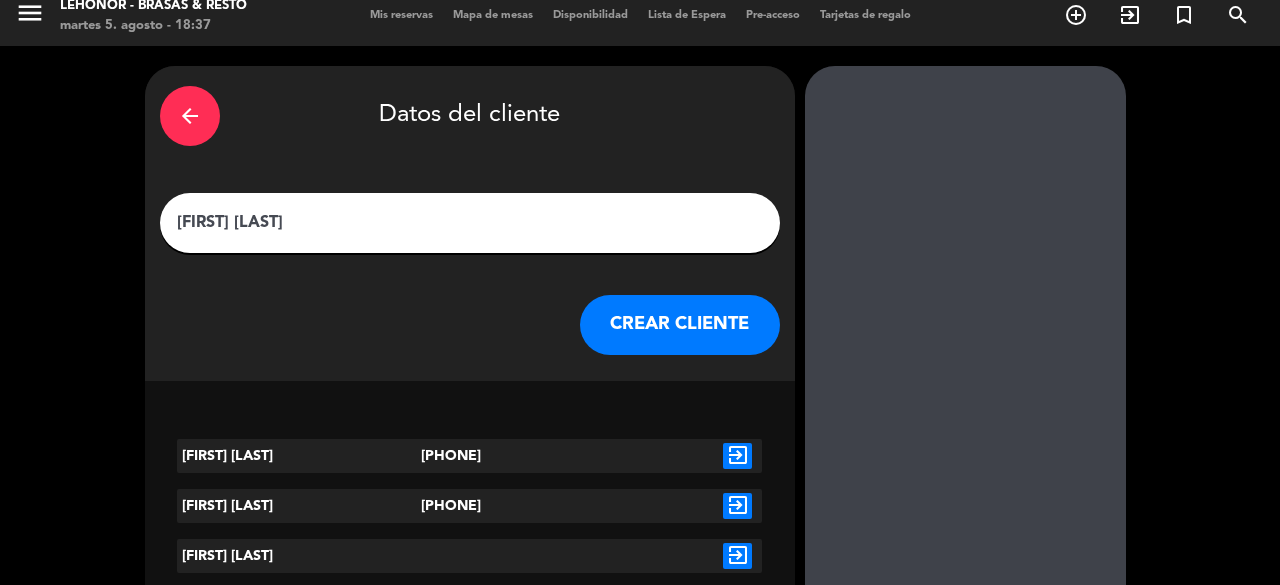 scroll, scrollTop: 60, scrollLeft: 0, axis: vertical 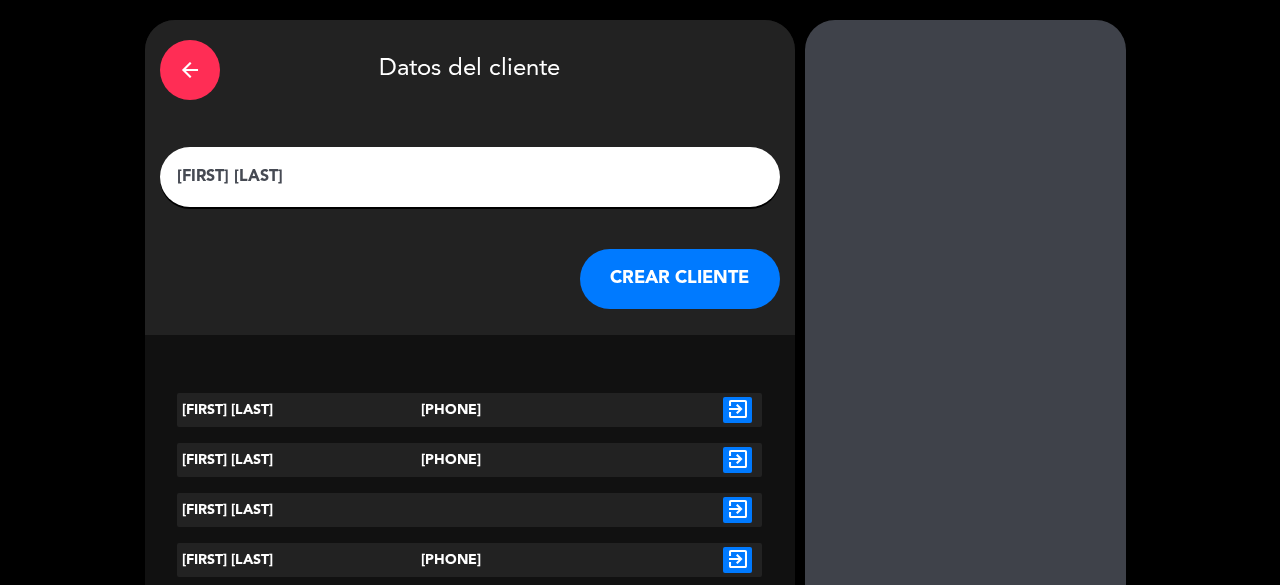 type on "[FIRST] [LAST]" 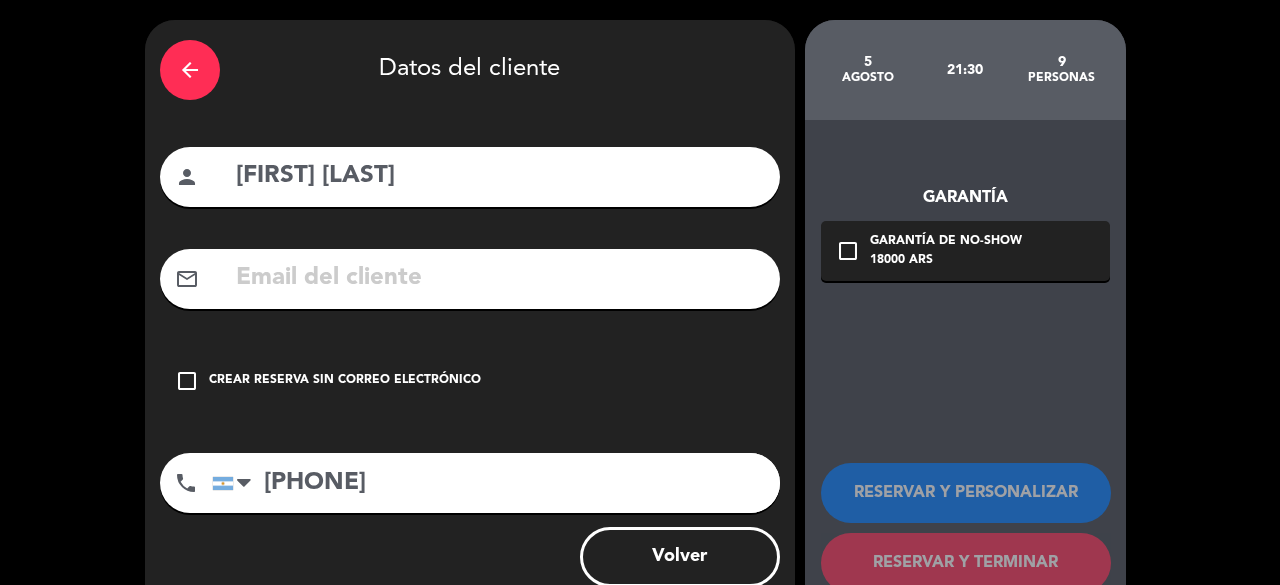 click on "Crear reserva sin correo electrónico" at bounding box center [345, 381] 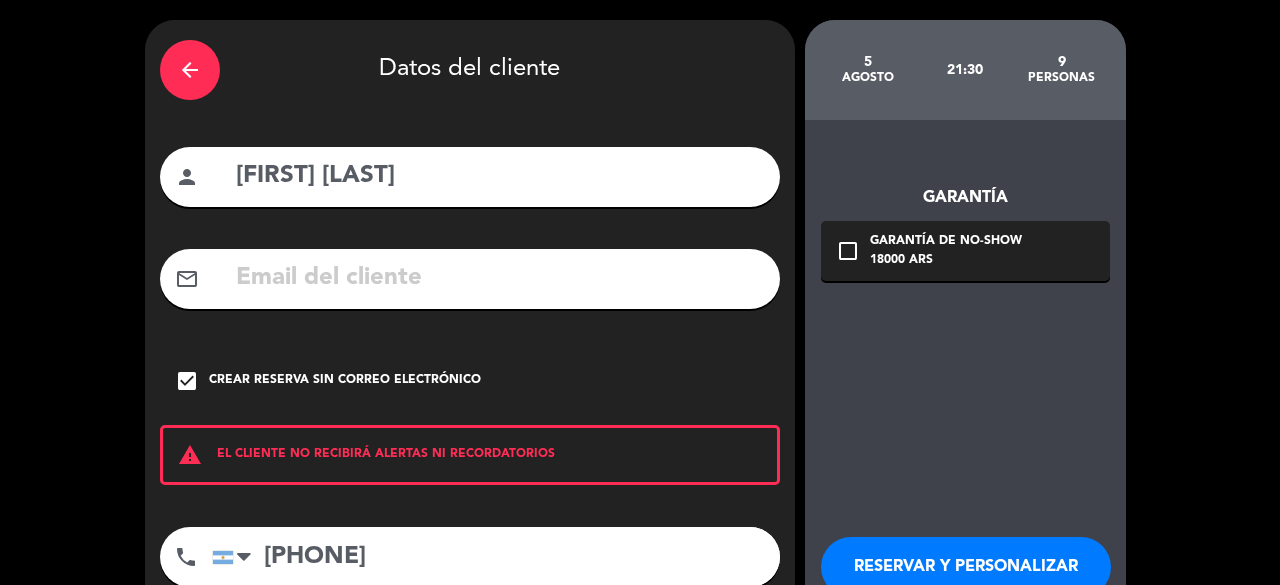 scroll, scrollTop: 186, scrollLeft: 0, axis: vertical 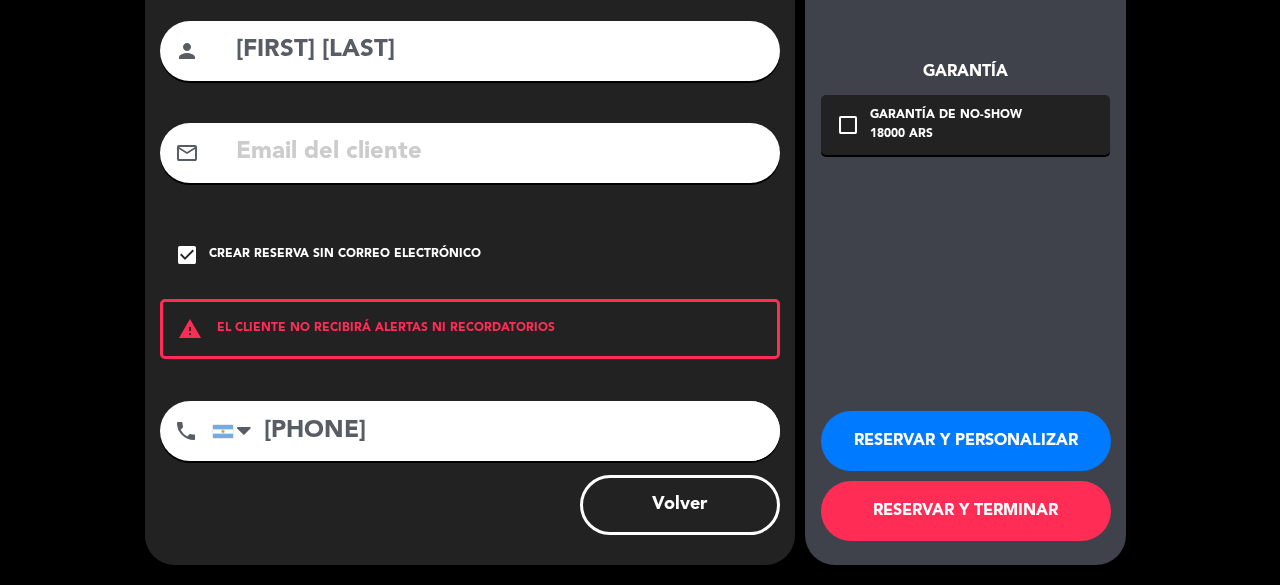 click on "RESERVAR Y TERMINAR" at bounding box center (966, 511) 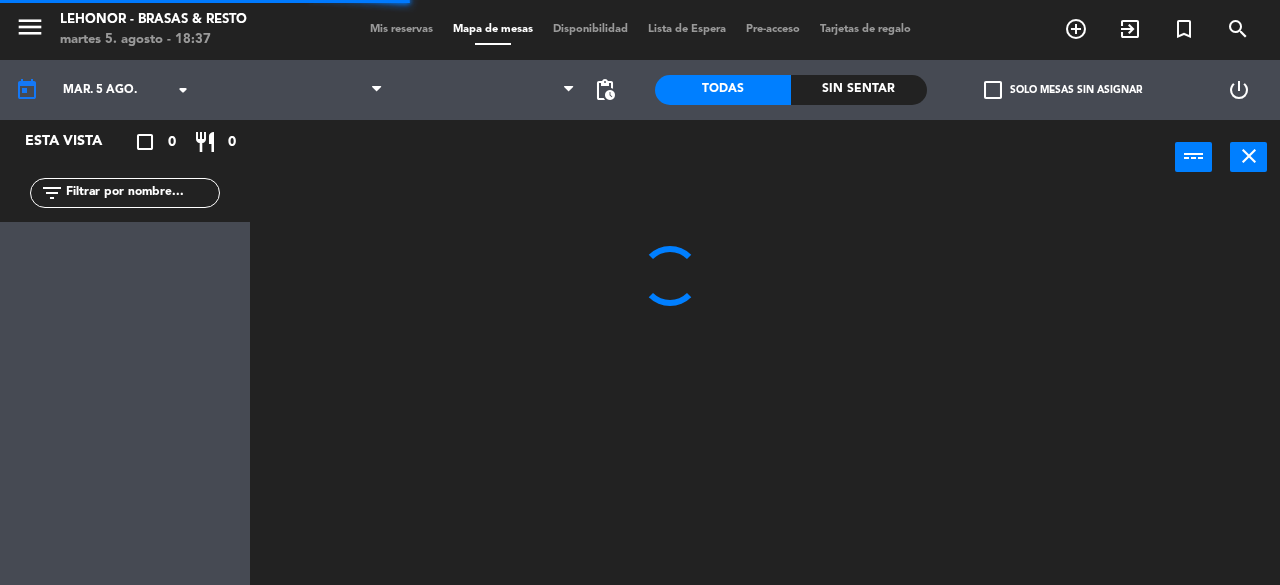scroll, scrollTop: 0, scrollLeft: 0, axis: both 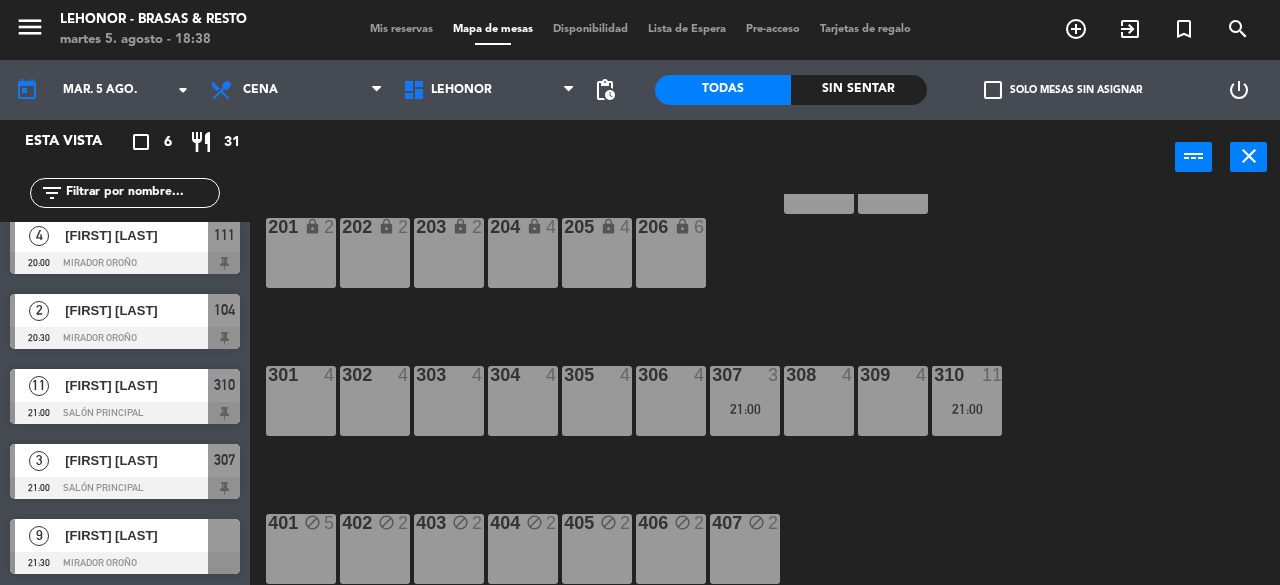click on "[FIRST] [LAST]" at bounding box center (136, 385) 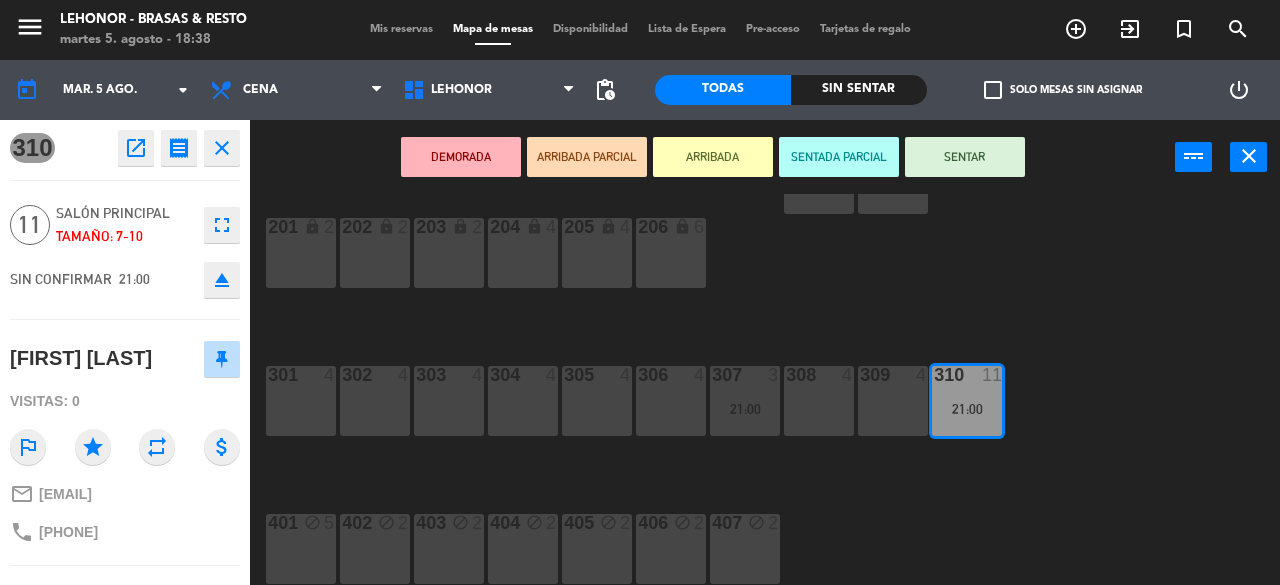 click on "304  4" at bounding box center (523, 401) 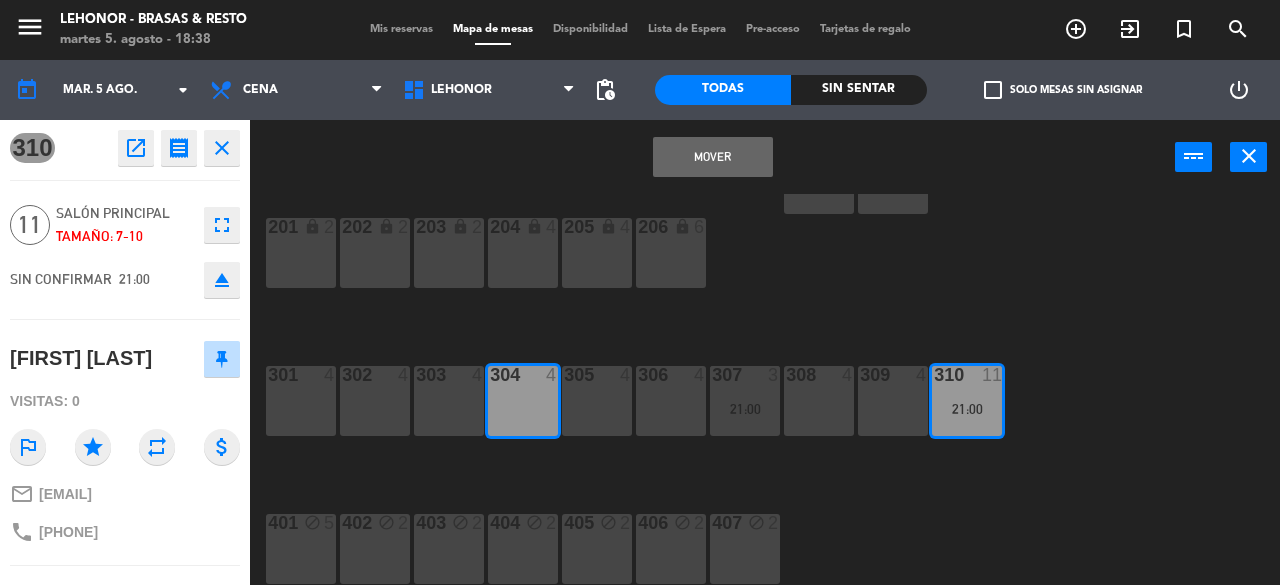 click on "305  4" at bounding box center [597, 401] 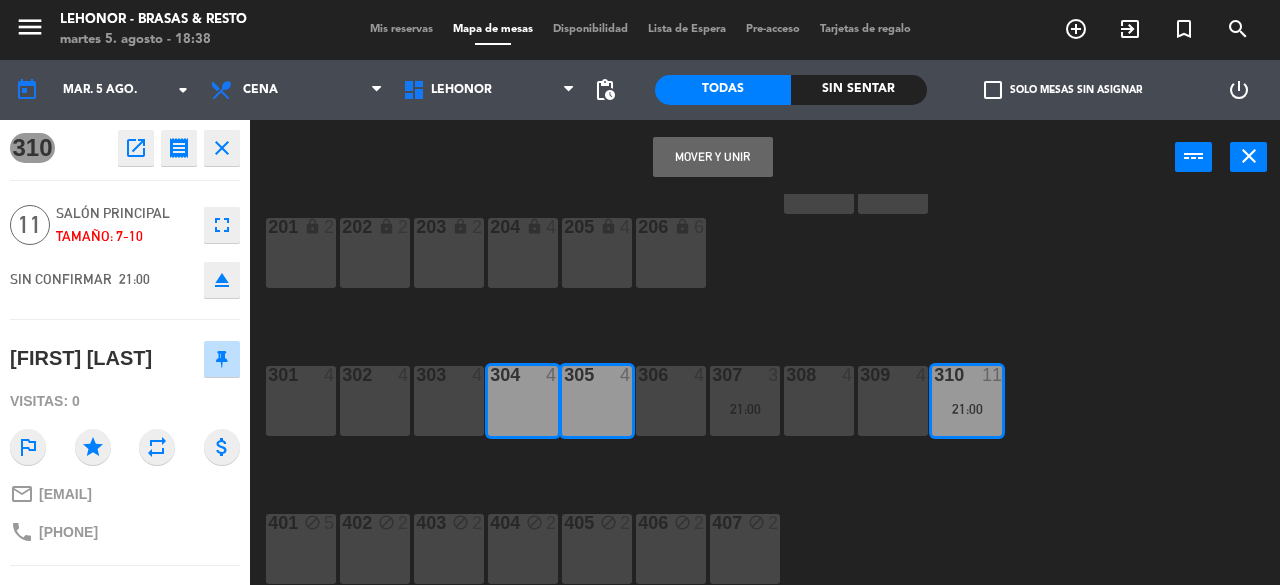 click on "306  4" at bounding box center (671, 401) 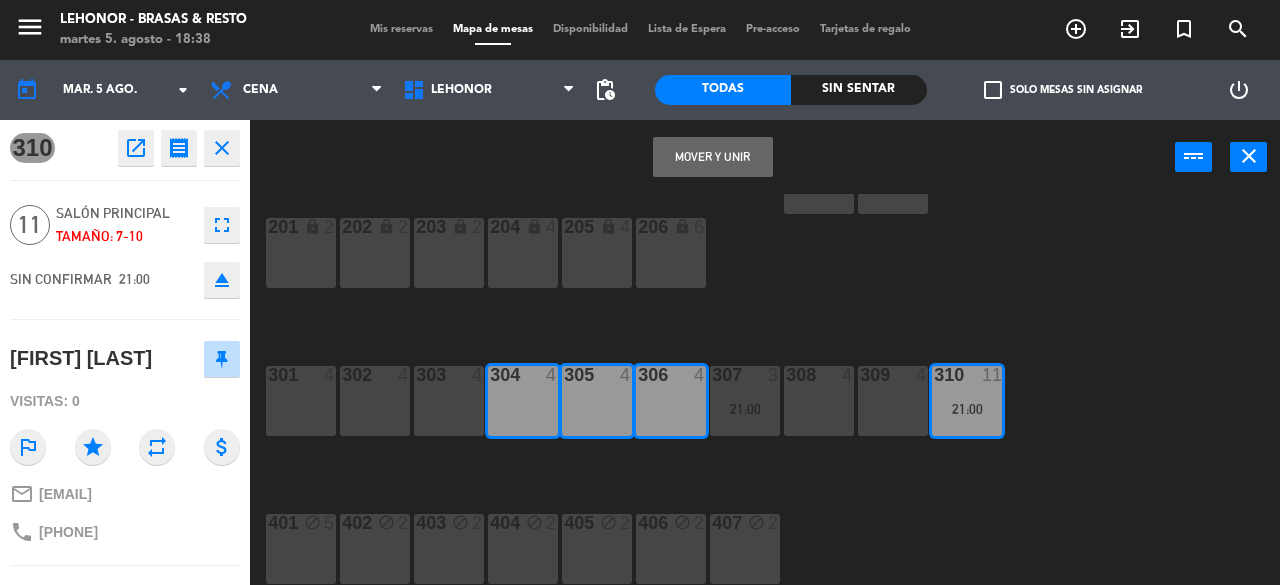 click on "Mover y Unir" at bounding box center (713, 157) 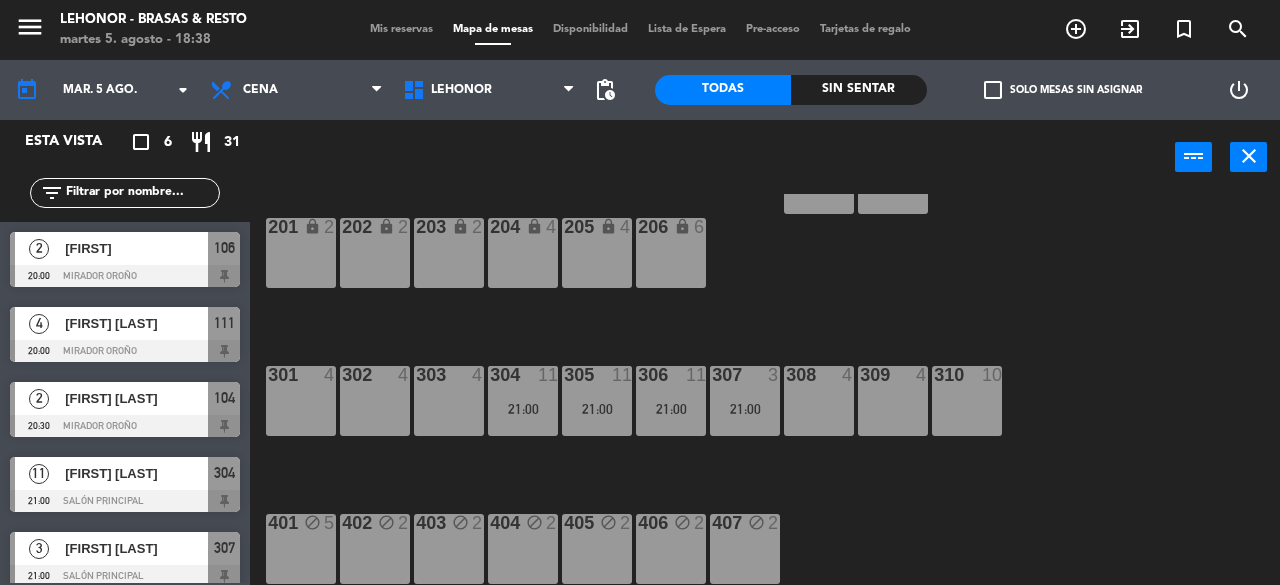 scroll, scrollTop: 88, scrollLeft: 0, axis: vertical 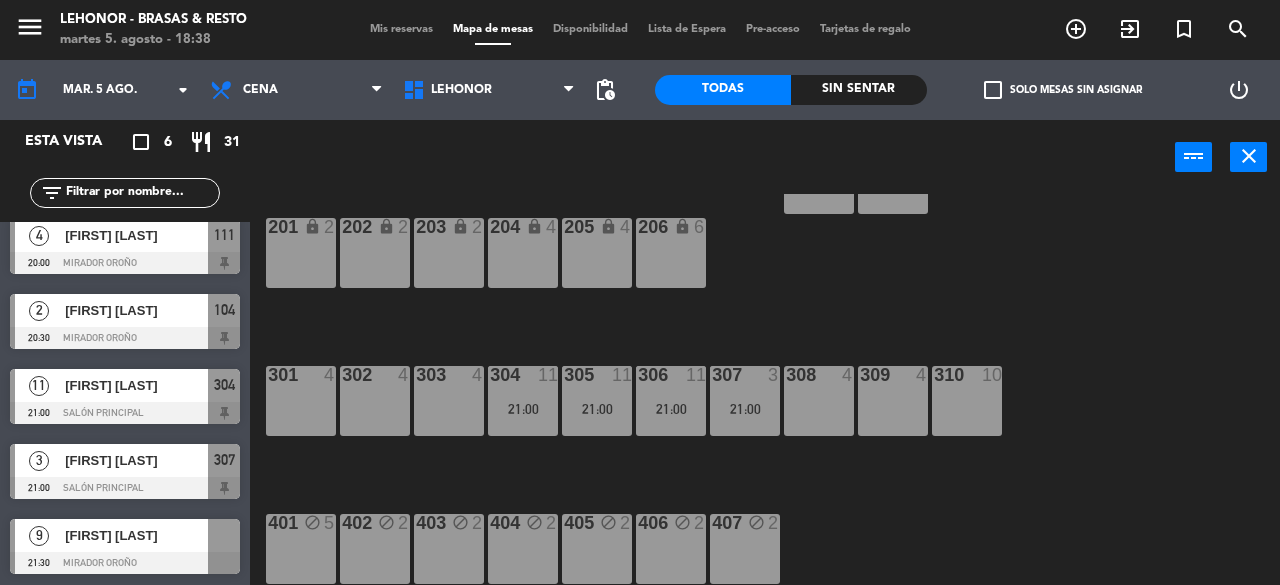click on "[FIRST] [LAST]" at bounding box center [136, 535] 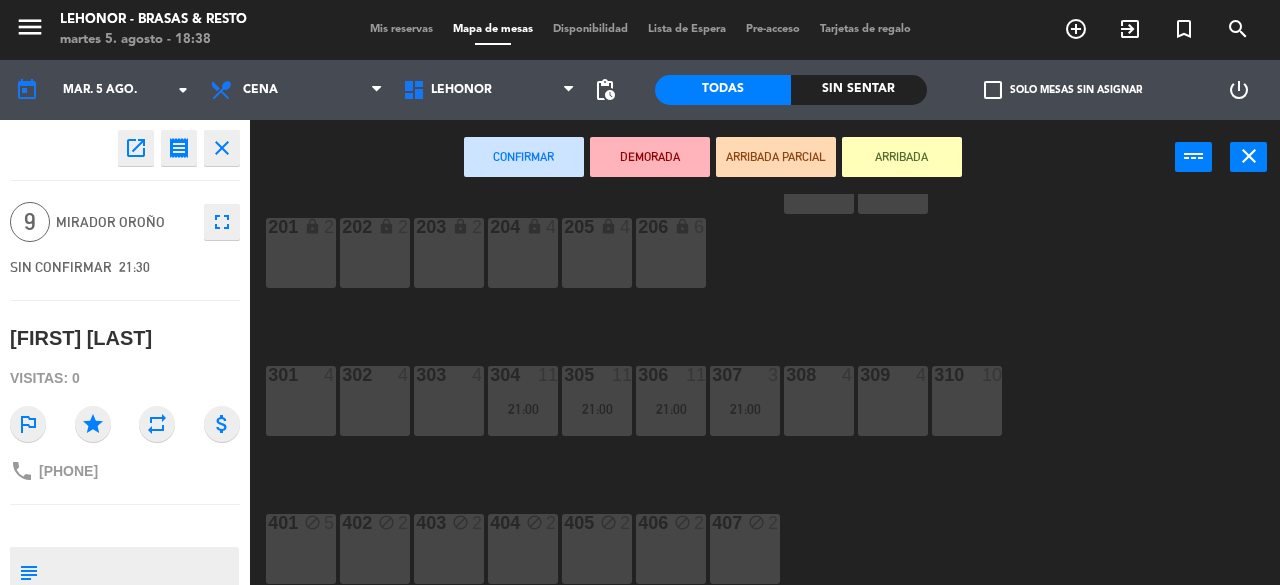 click on "310  10" at bounding box center [967, 401] 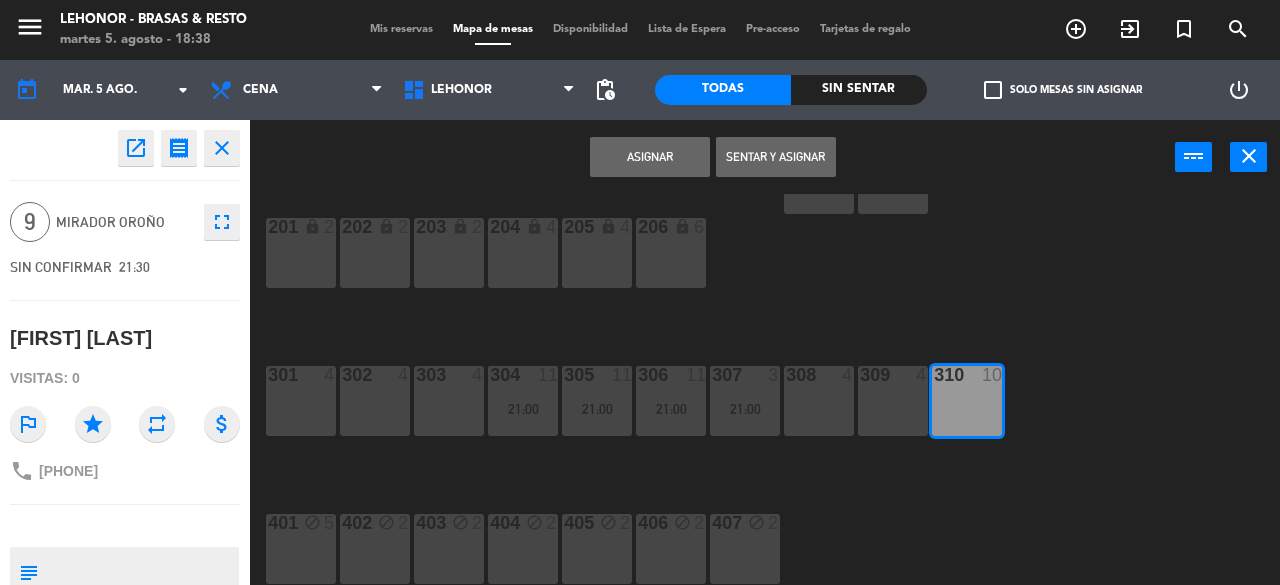 click on "Asignar" at bounding box center [650, 157] 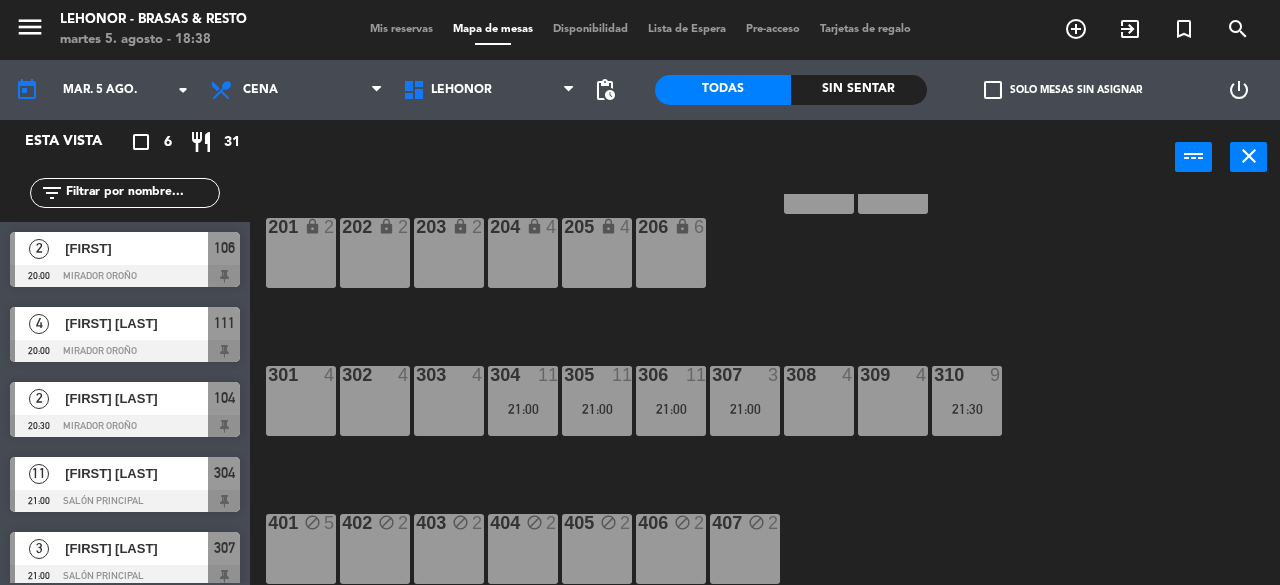 scroll, scrollTop: 88, scrollLeft: 0, axis: vertical 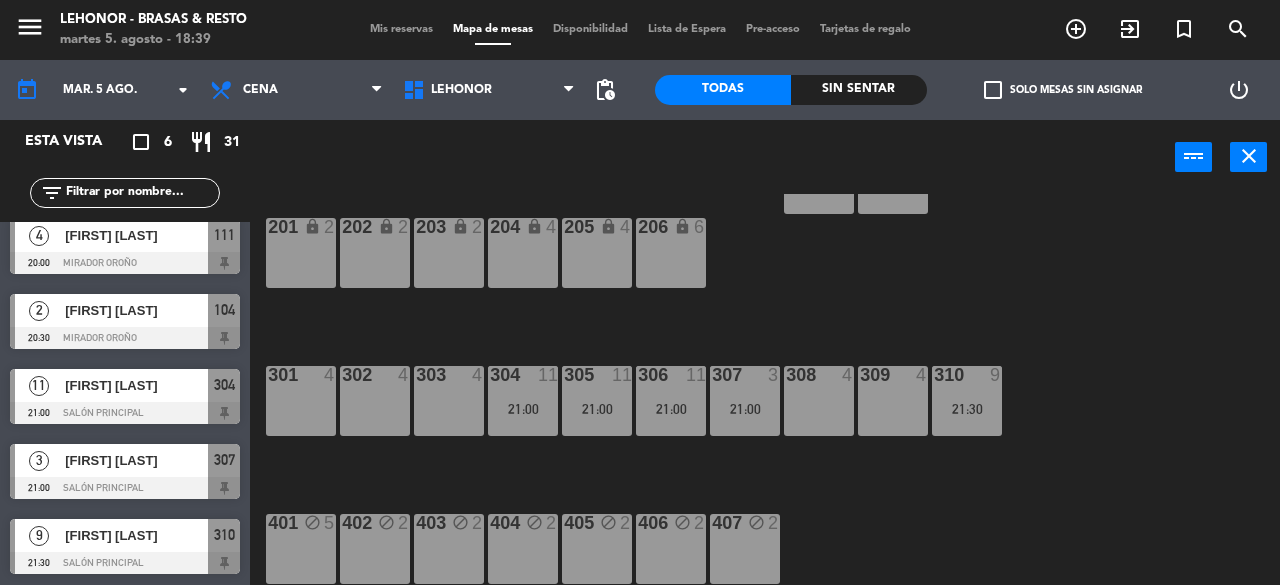 click on "101  2  102  2  103  2  104 block  2   20:30  105  2  106  2   20:00  107  2  108  2  109  2  110  6  111  4   20:00  112  6  613 lock  2  614 lock  2  201 lock  2  202 lock  2  203 lock  2  204 lock  4  205 lock  4  206 lock  6  301  4  302  4  303  4  304  11   21:00  305  11   21:00  306  11   21:00  307  3   21:00  308  4  309  4  310  9   21:30  401 block  5  402 block  2  404 block  2  405 block  2  406 block  2  403 block  2  407 block  2" 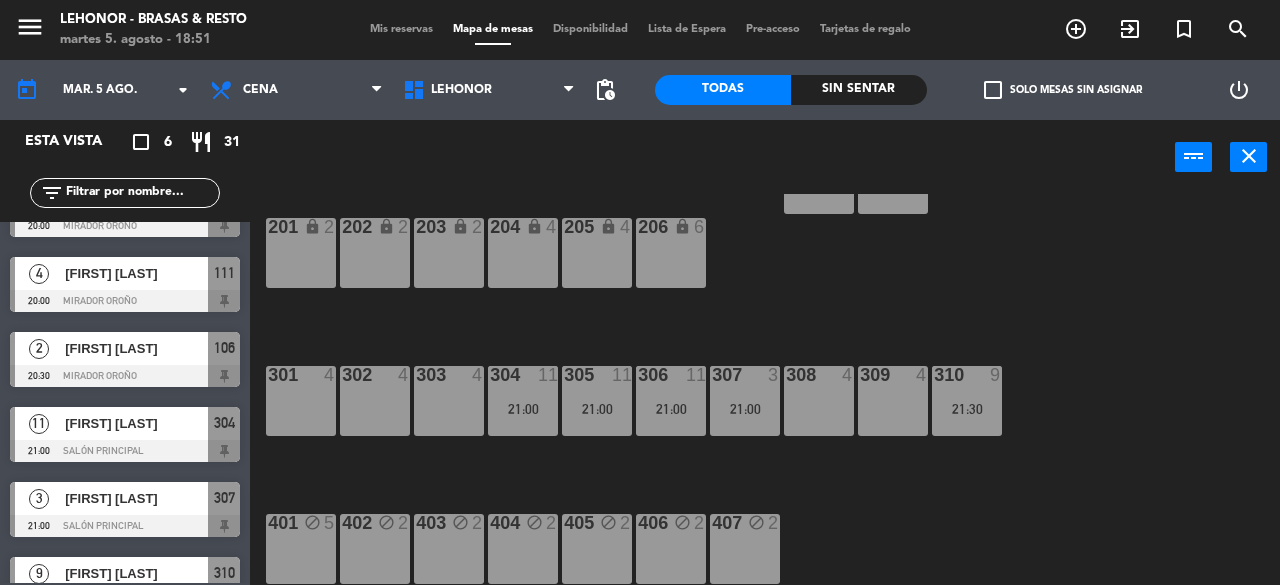 scroll, scrollTop: 88, scrollLeft: 0, axis: vertical 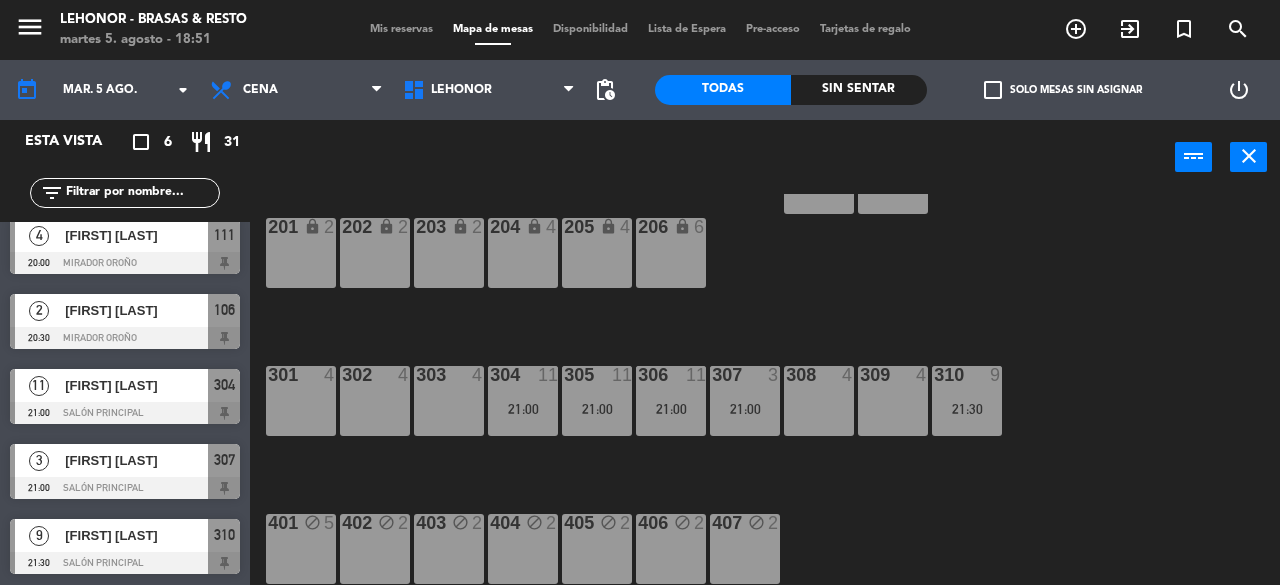 click on "[FIRST] [LAST]" at bounding box center (136, 535) 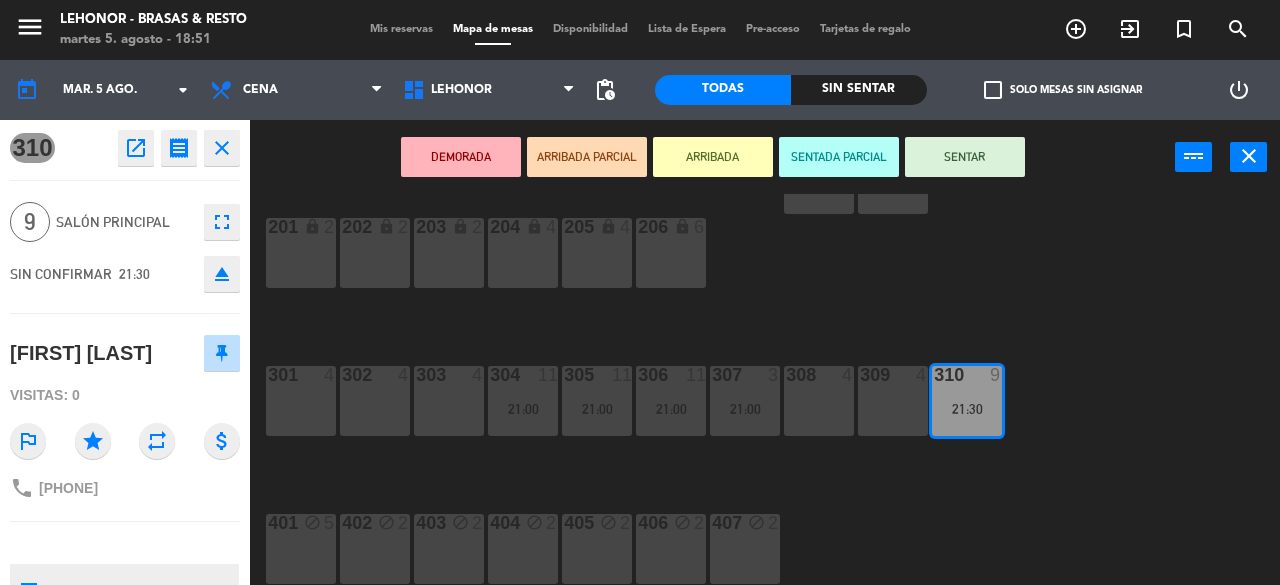 click on "open_in_new" 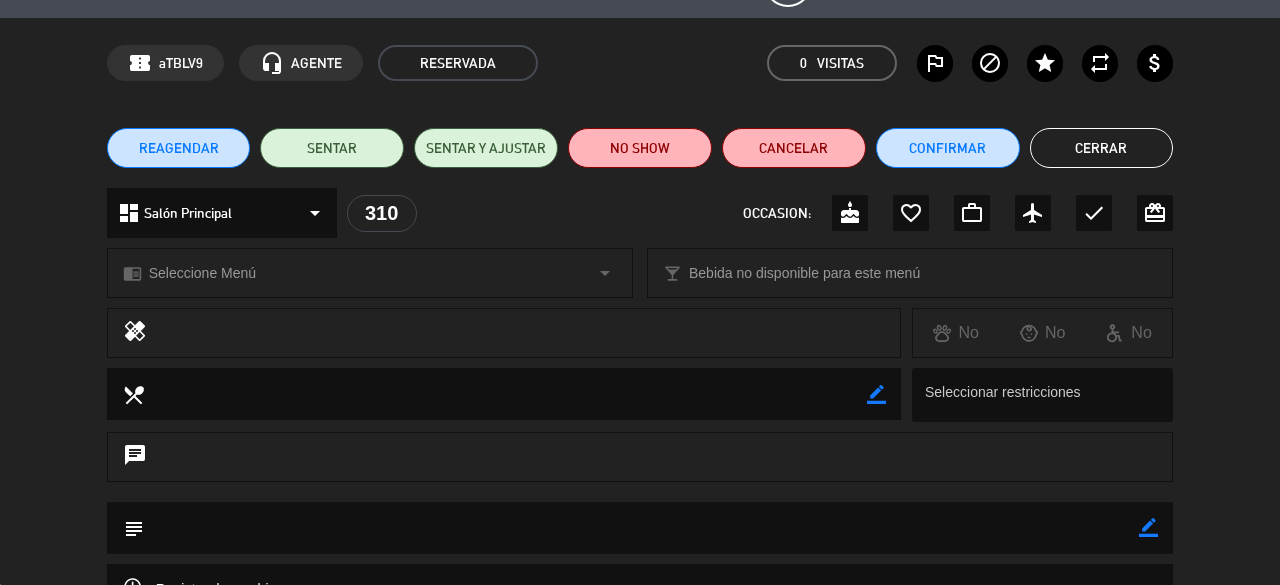 scroll, scrollTop: 0, scrollLeft: 0, axis: both 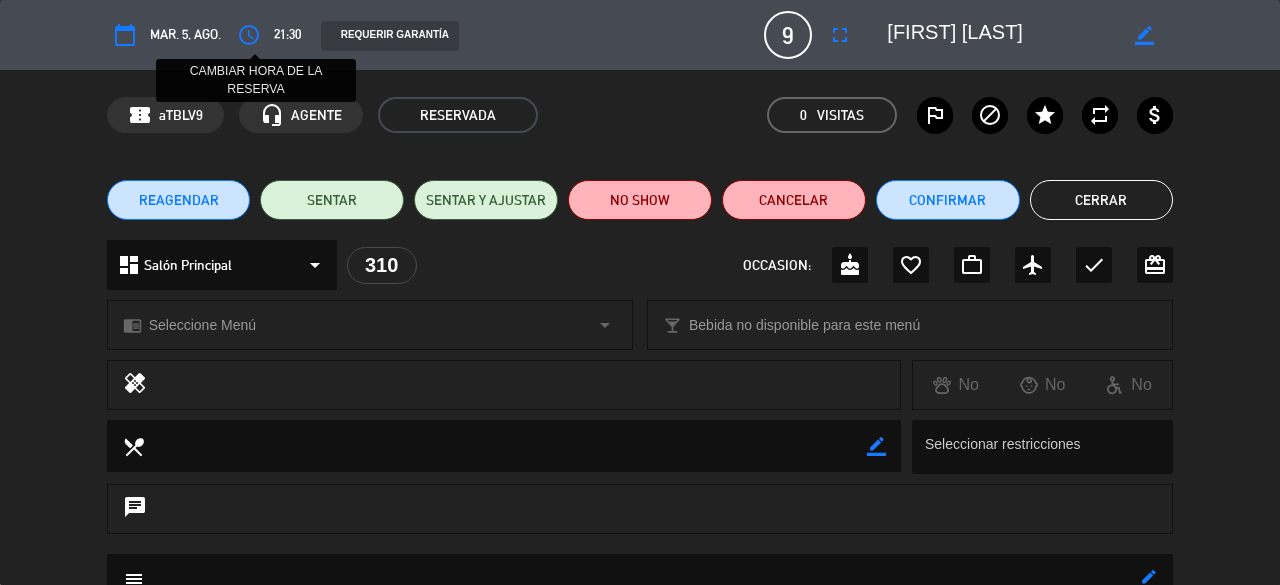 click on "access_time" at bounding box center [249, 35] 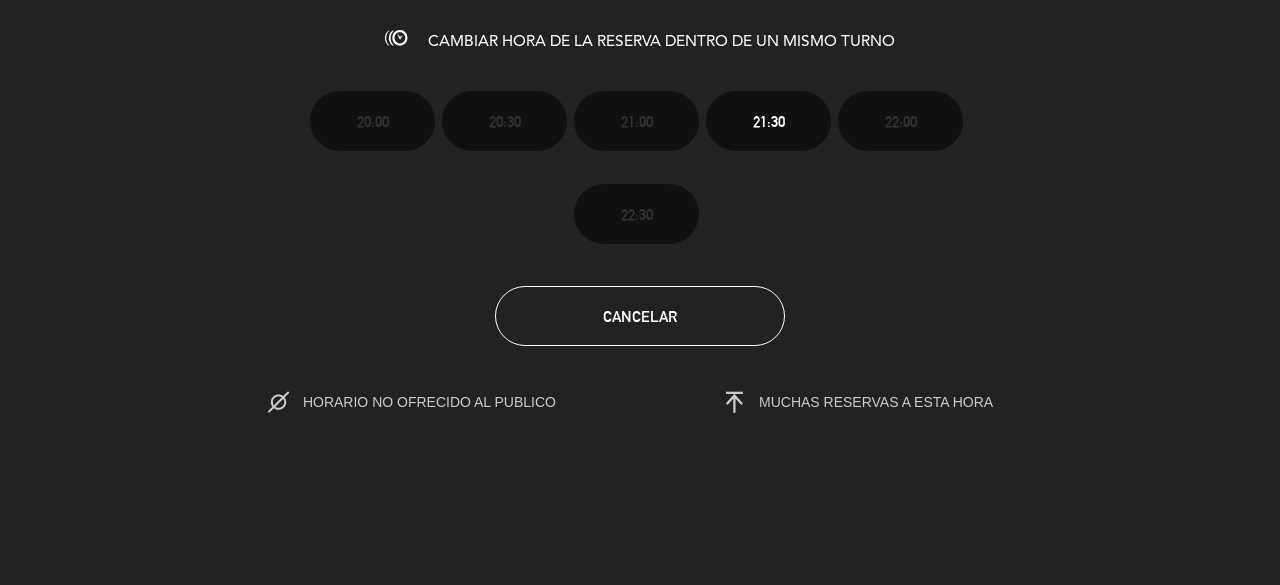 click on "20:00   20:30   21:00   21:30   22:00   22:30" 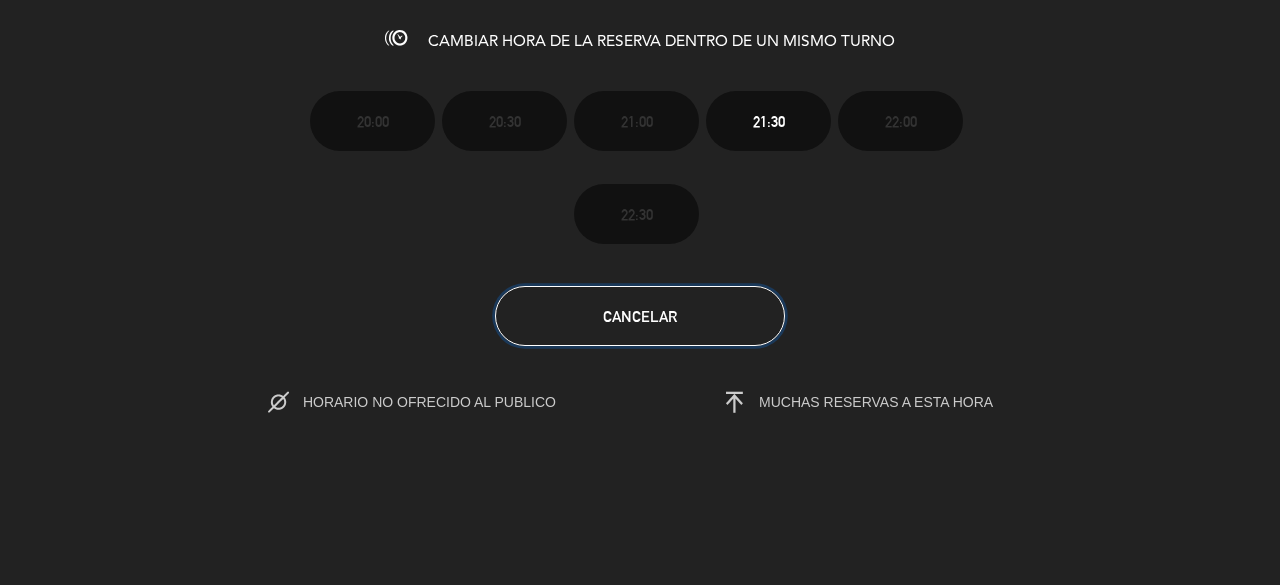 click on "Cancelar" 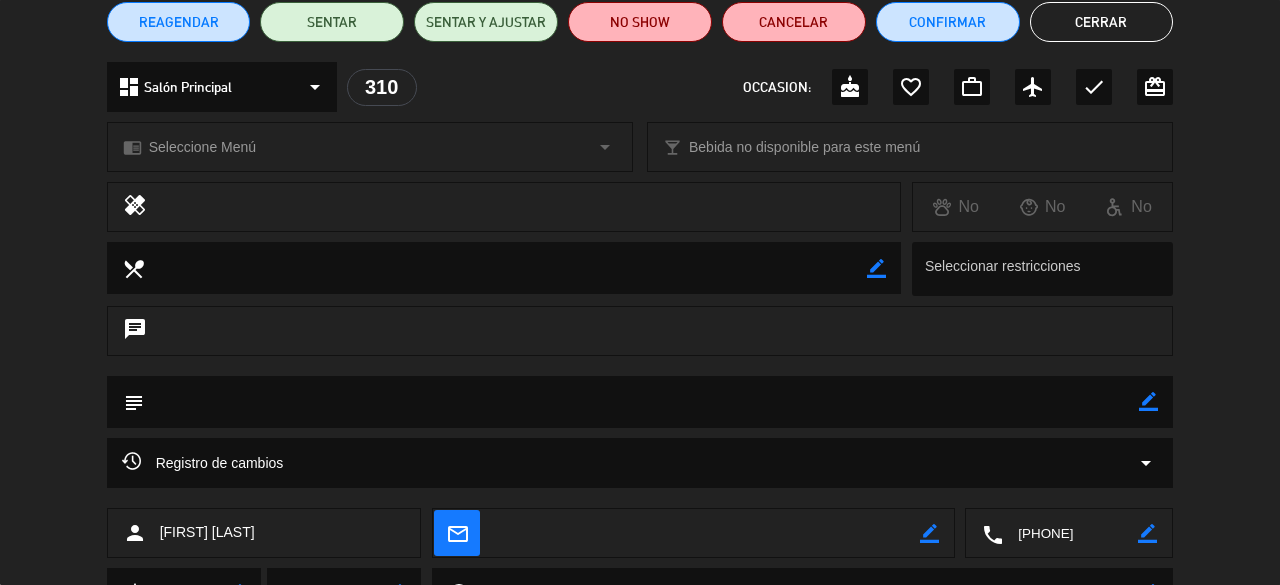 scroll, scrollTop: 0, scrollLeft: 0, axis: both 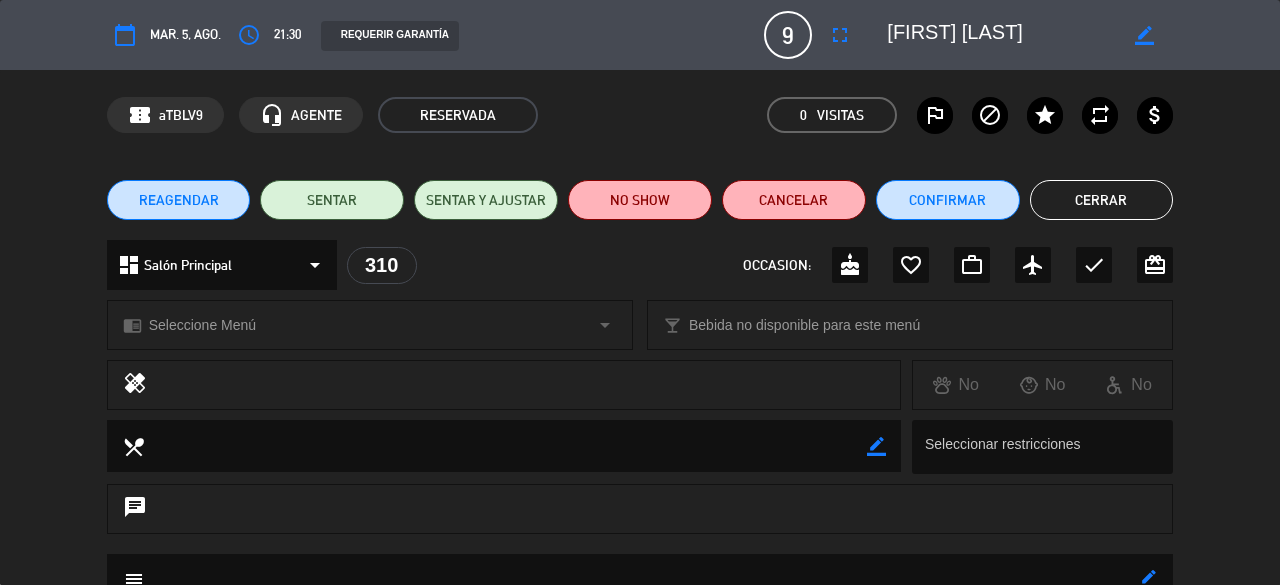 click on "Cerrar" 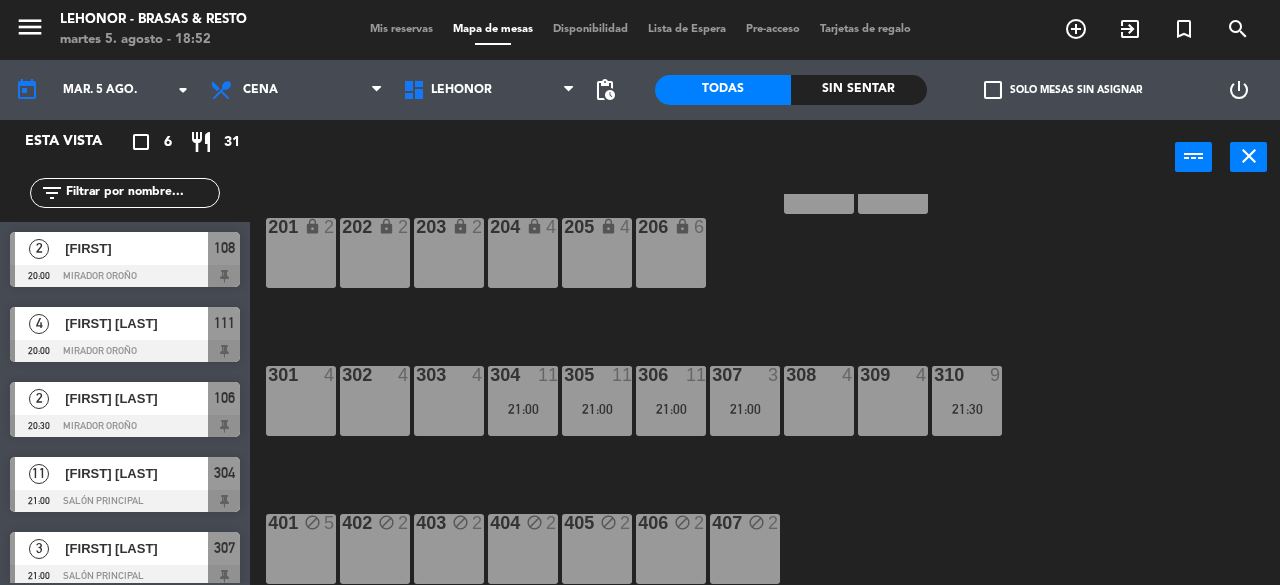 scroll, scrollTop: 88, scrollLeft: 0, axis: vertical 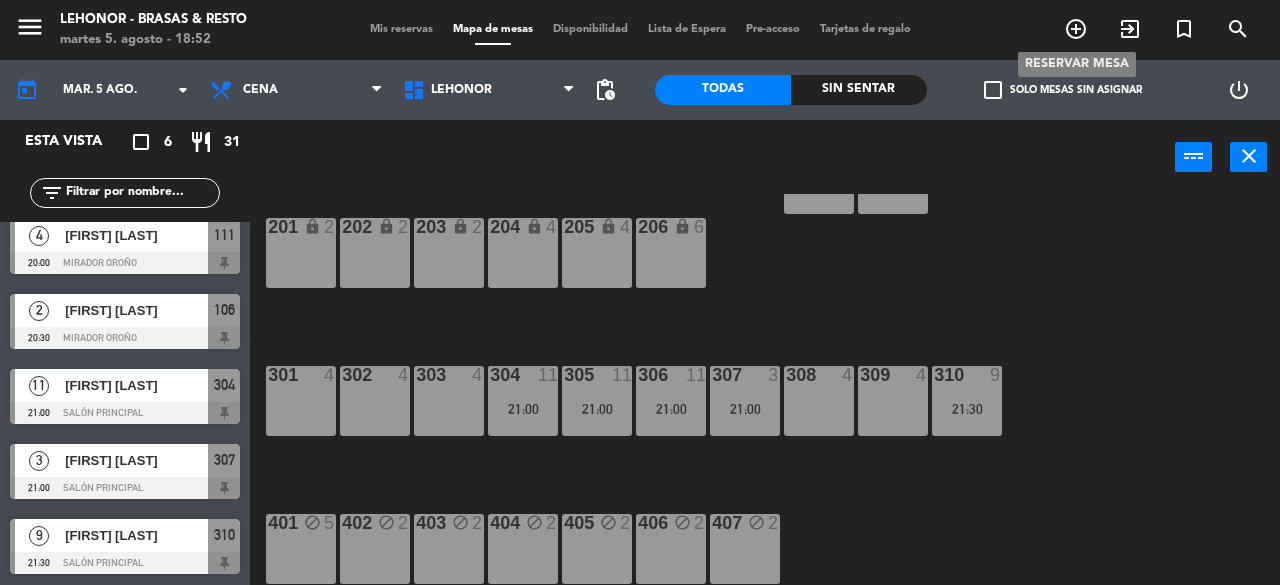 click on "add_circle_outline" at bounding box center [1076, 29] 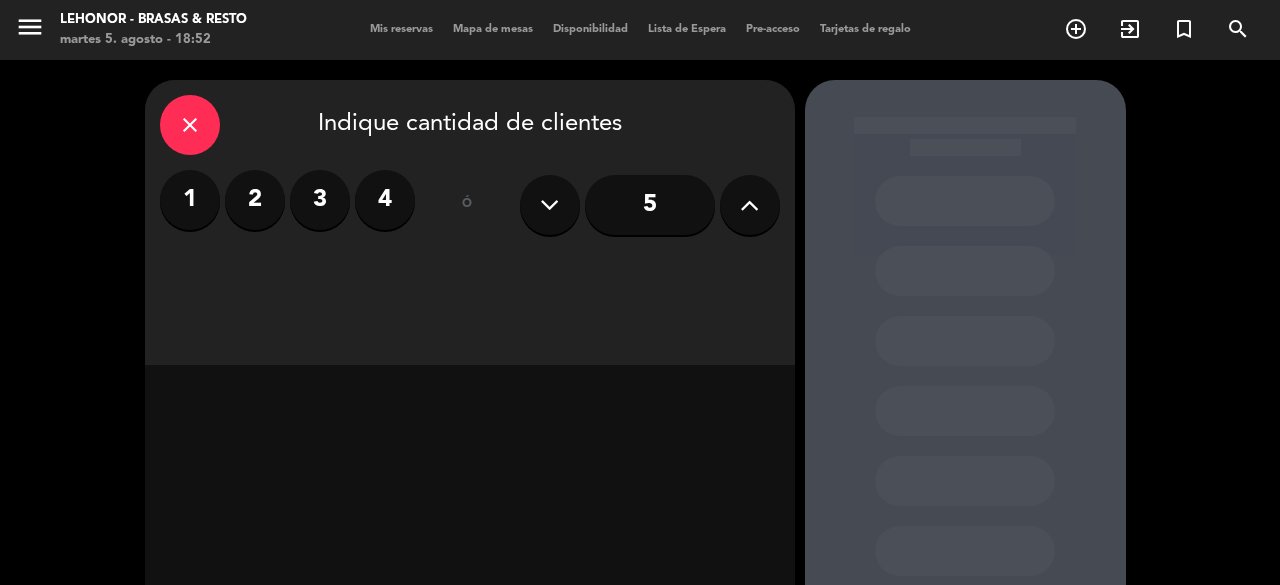 click at bounding box center (749, 205) 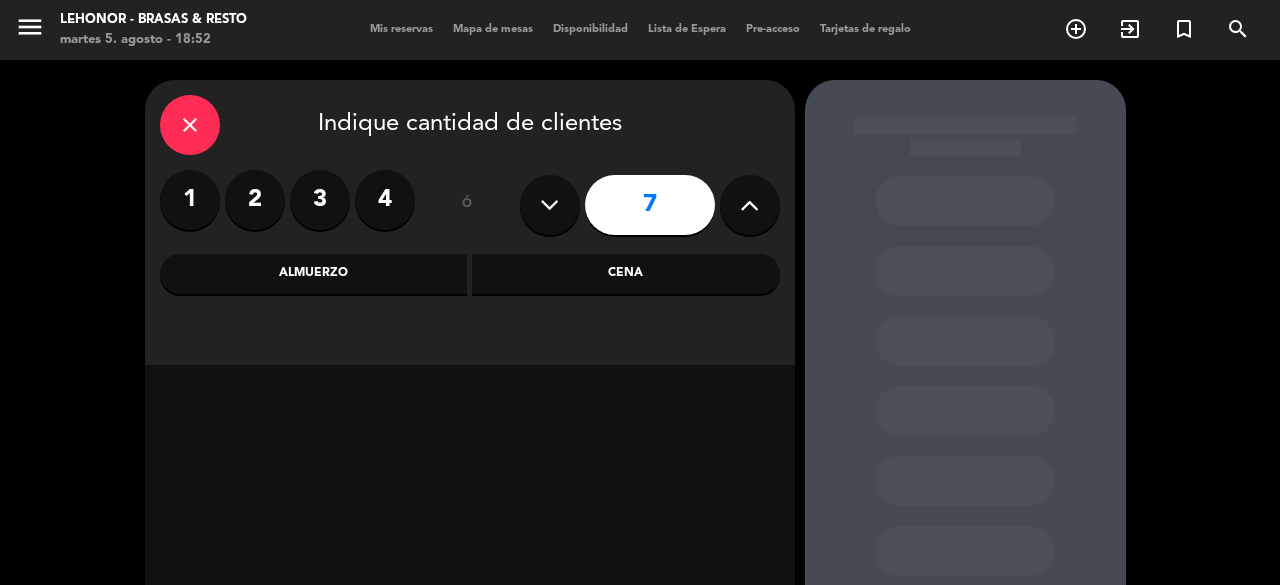 click at bounding box center (749, 205) 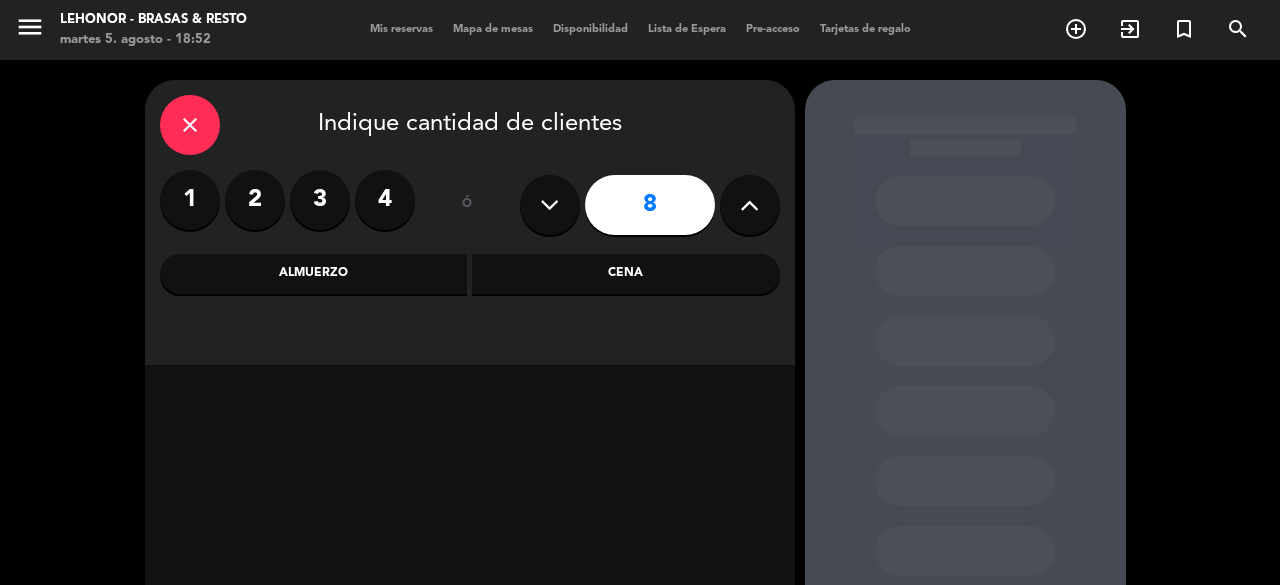 click at bounding box center (749, 205) 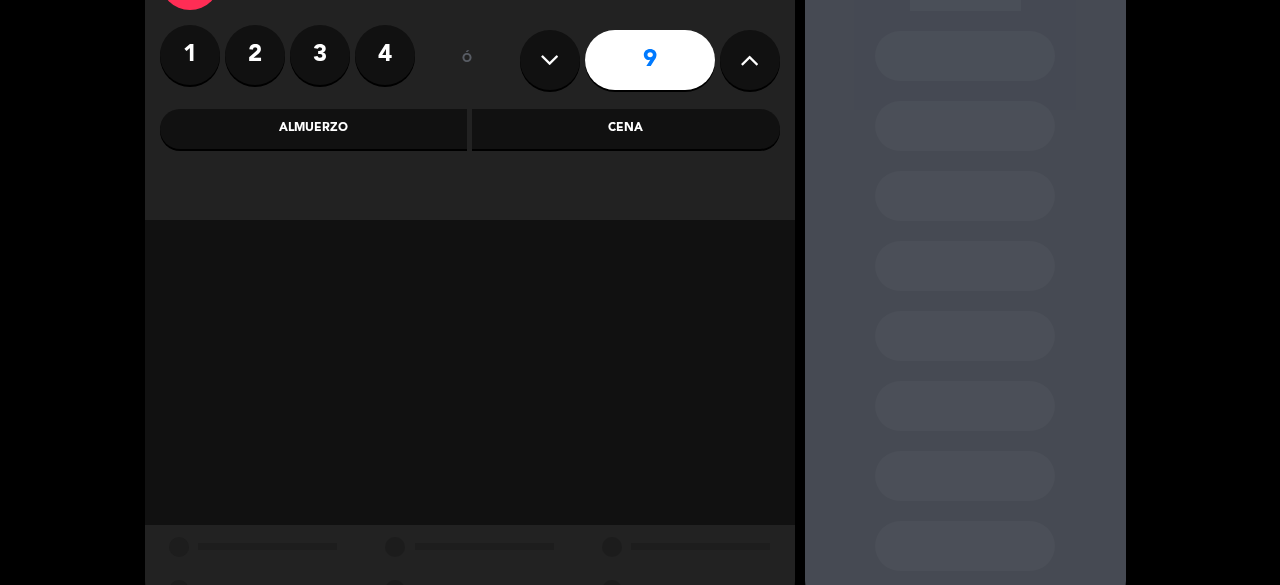 scroll, scrollTop: 159, scrollLeft: 0, axis: vertical 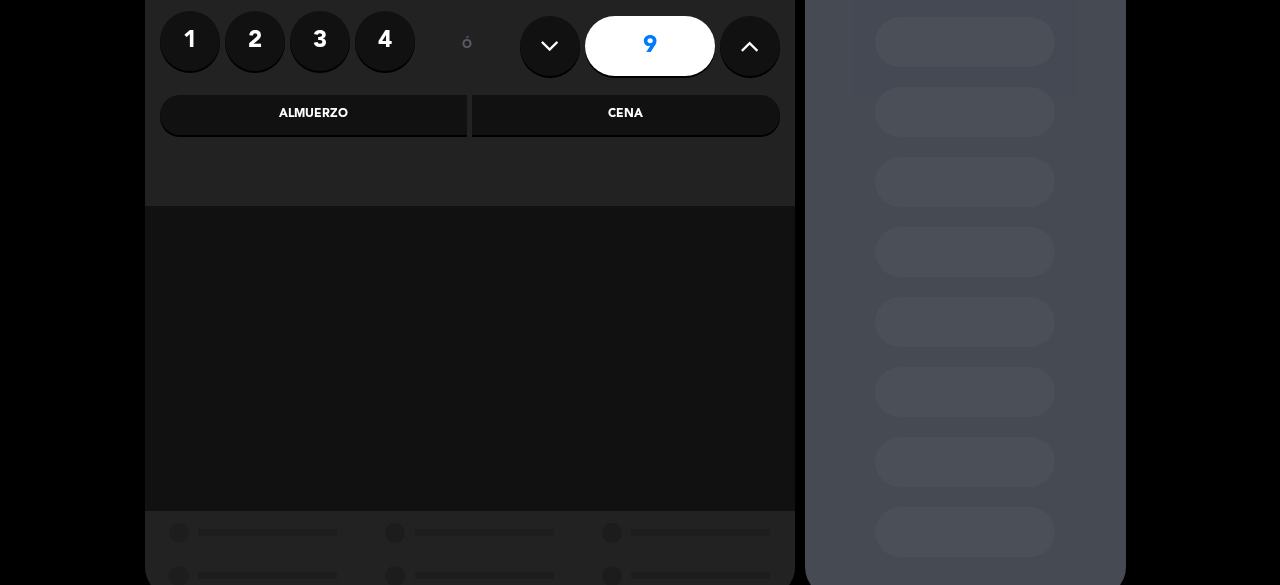 click on "Cena" at bounding box center (626, 115) 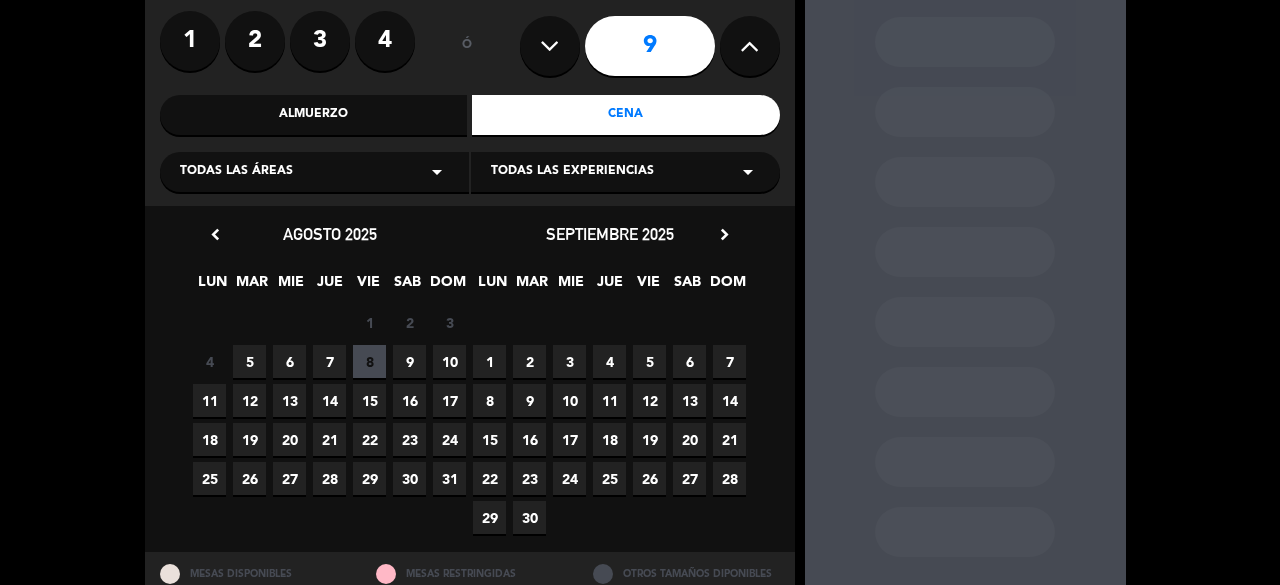 click on "5" at bounding box center (249, 361) 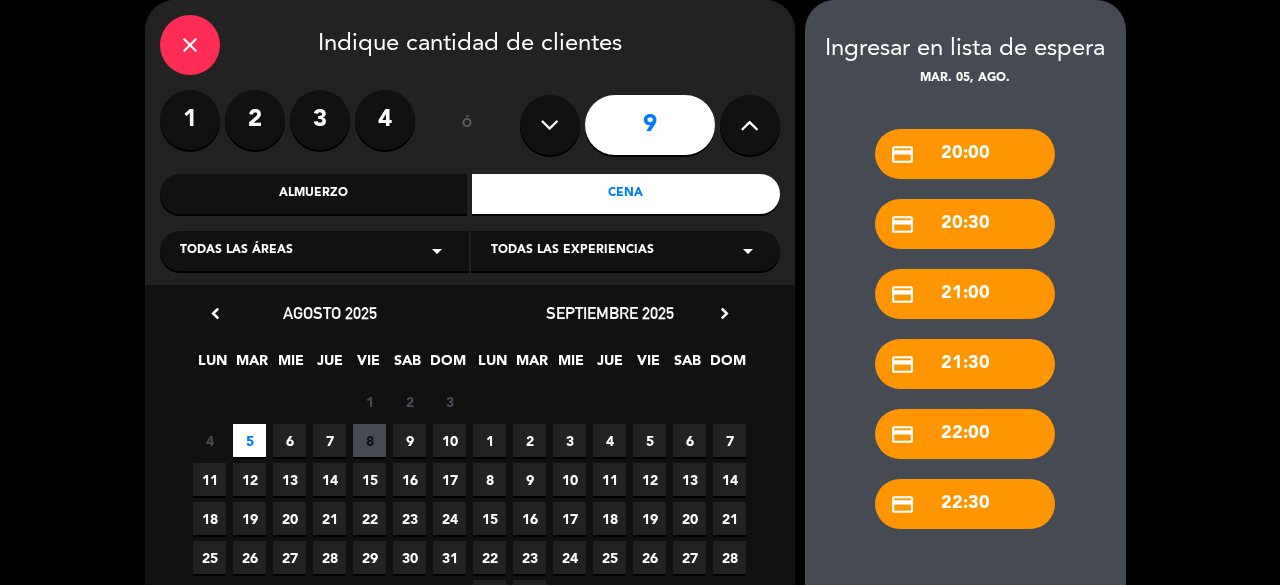 scroll, scrollTop: 230, scrollLeft: 0, axis: vertical 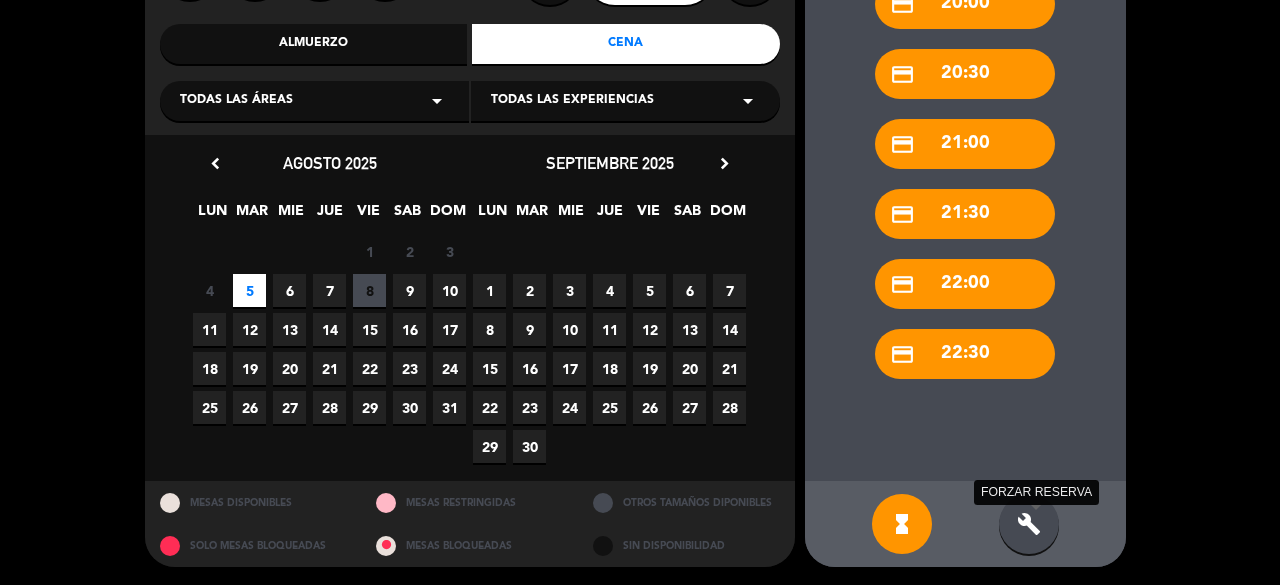 click on "build" at bounding box center [1029, 524] 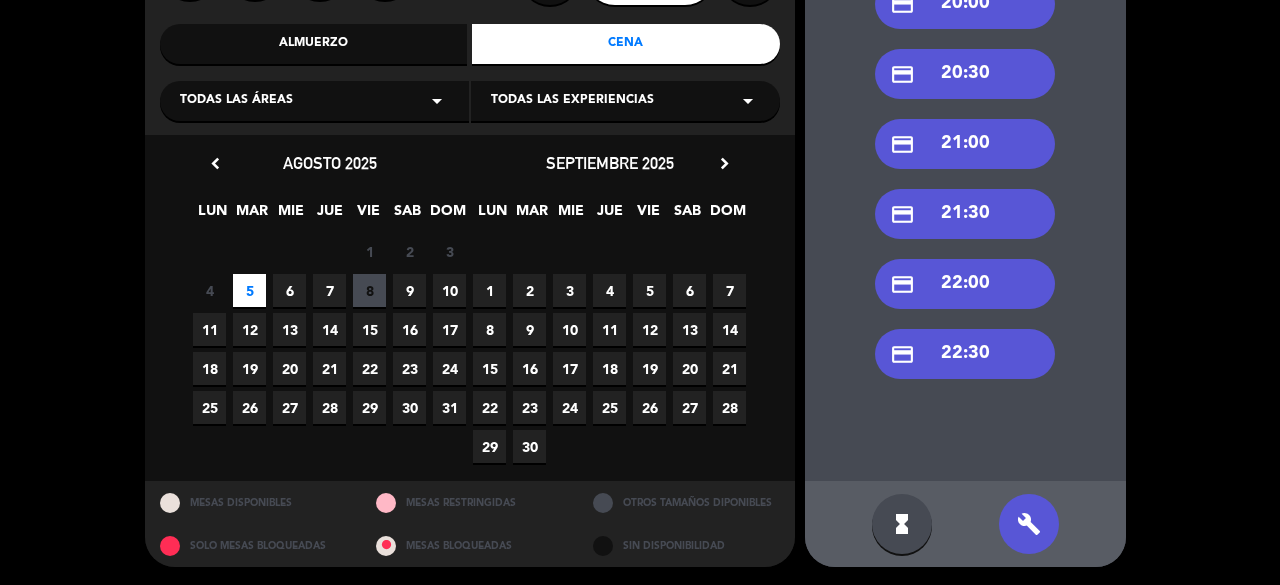 scroll, scrollTop: 0, scrollLeft: 0, axis: both 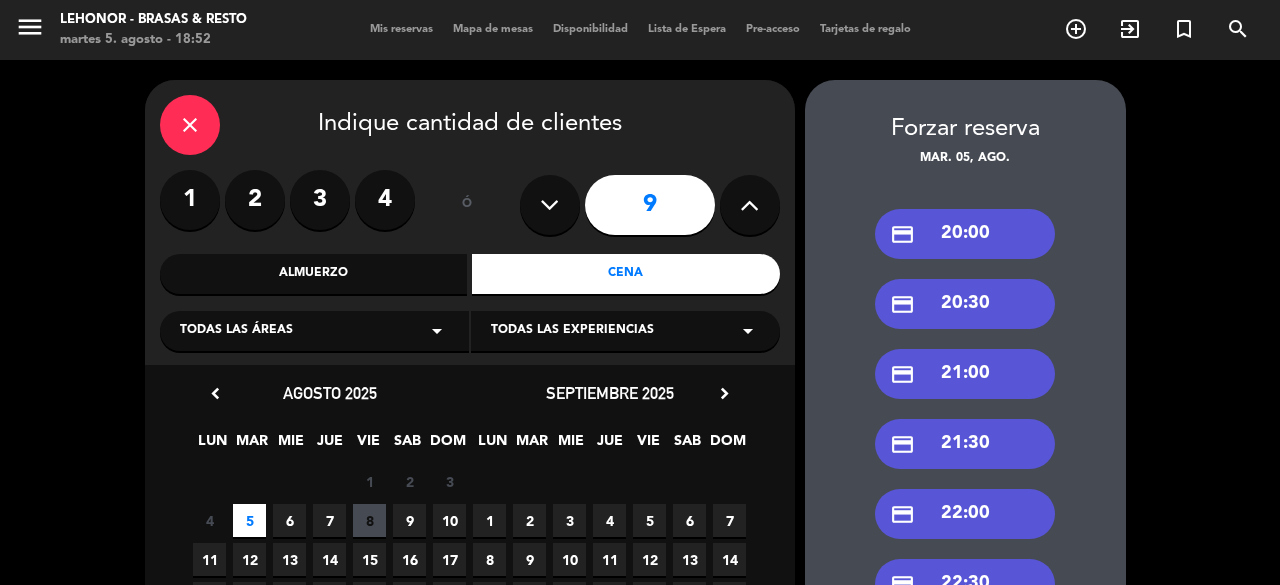 click on "credit_card  20:00" at bounding box center (965, 234) 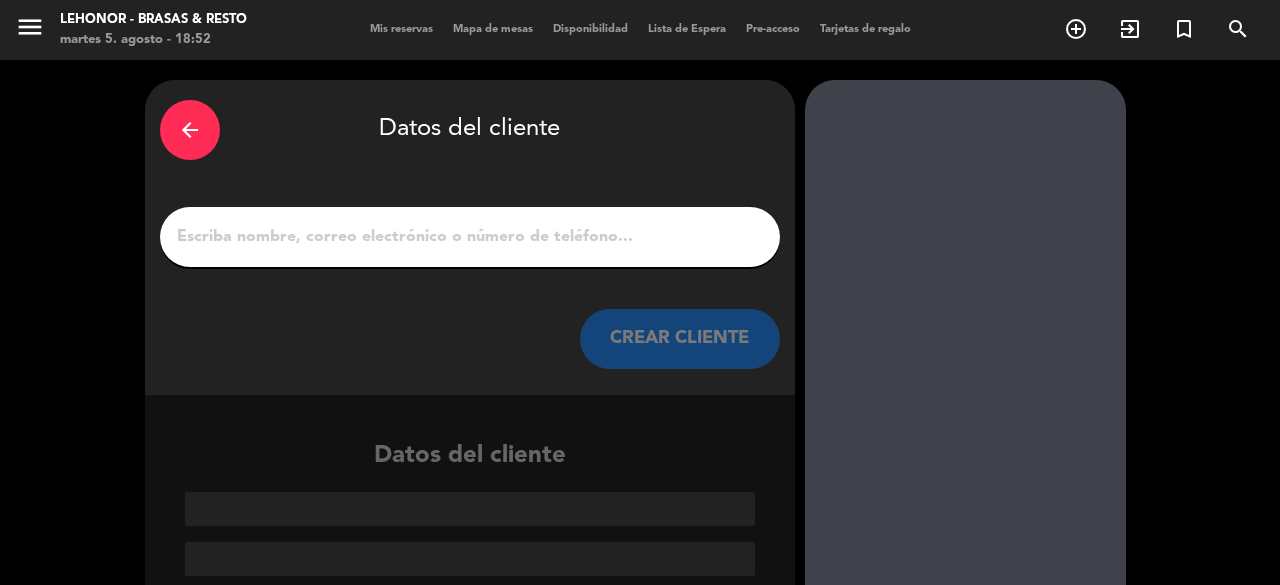 click at bounding box center (470, 237) 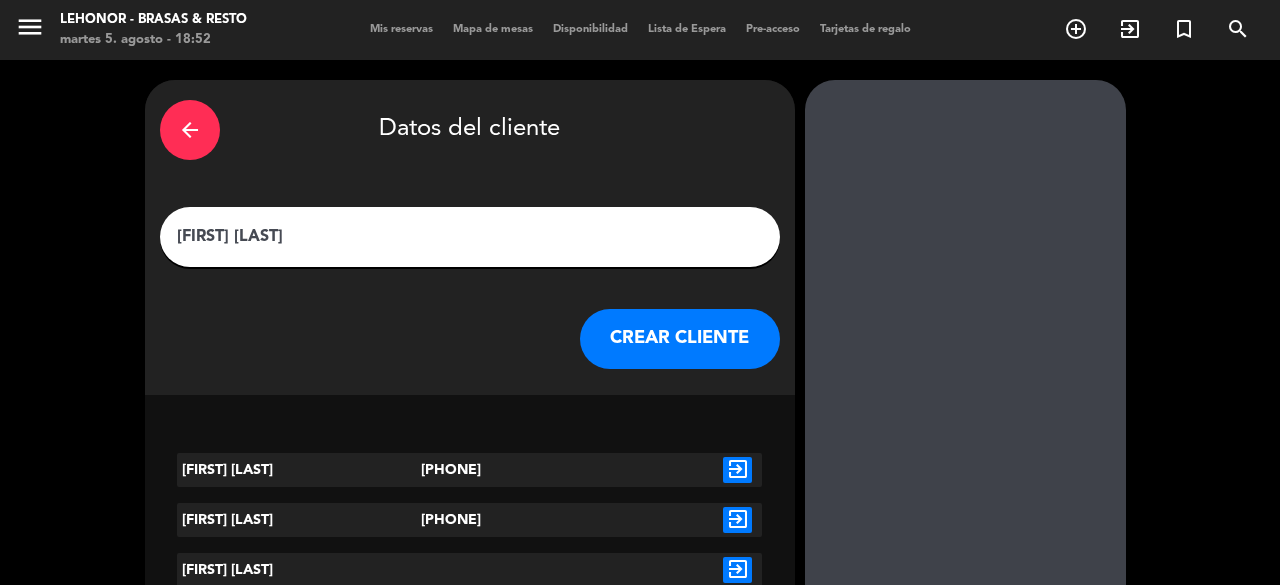 type on "[FIRST] [LAST]" 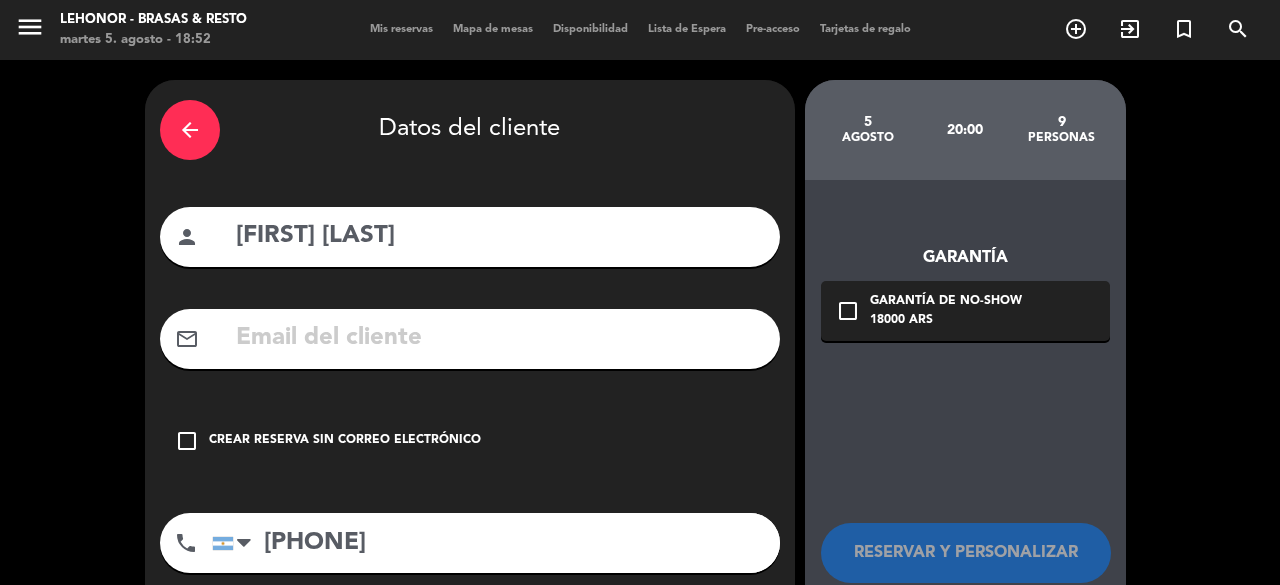 scroll, scrollTop: 112, scrollLeft: 0, axis: vertical 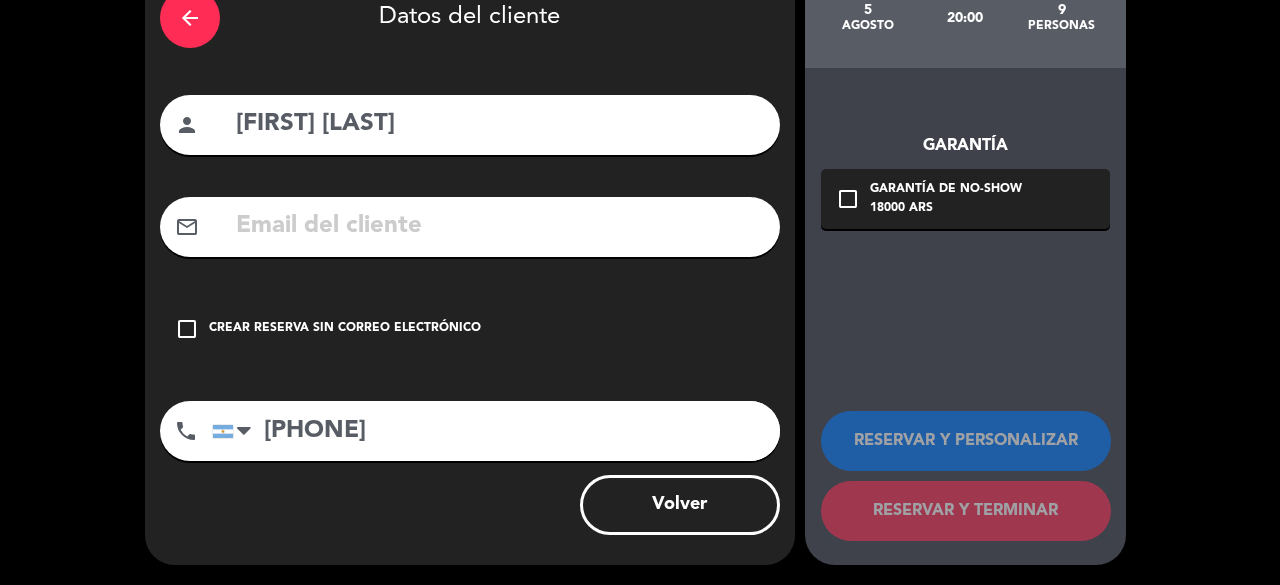 click on "check_box_outline_blank   Crear reserva sin correo electrónico" at bounding box center (470, 329) 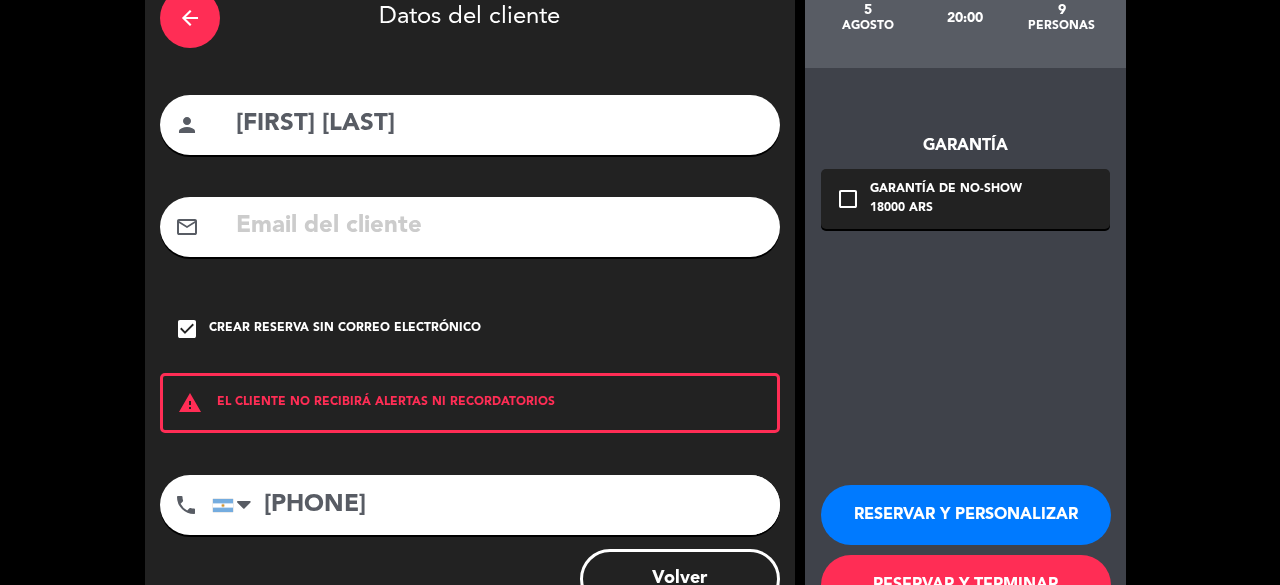 click on "RESERVAR Y TERMINAR" at bounding box center [966, 585] 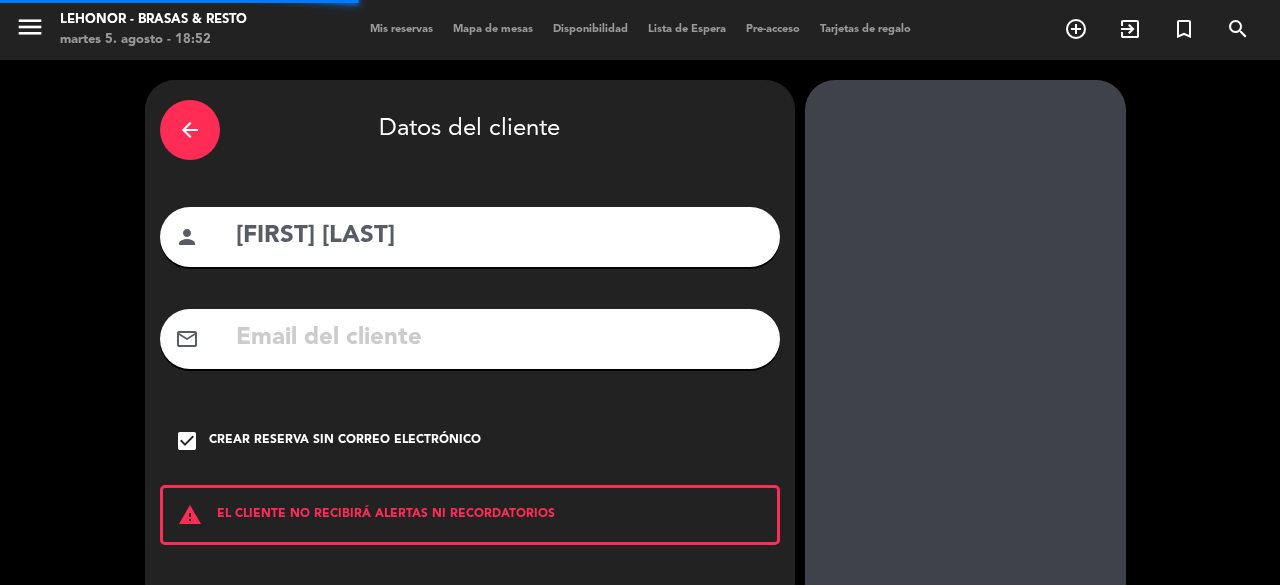 scroll, scrollTop: 0, scrollLeft: 0, axis: both 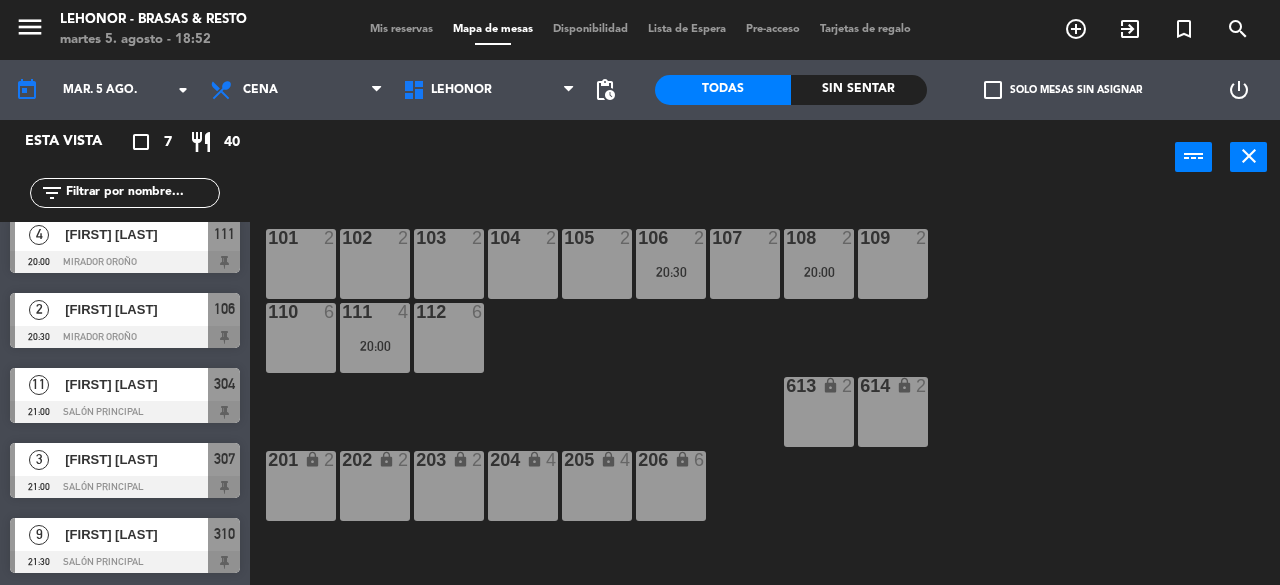 click on "[FIRST] [LAST]" at bounding box center (136, 534) 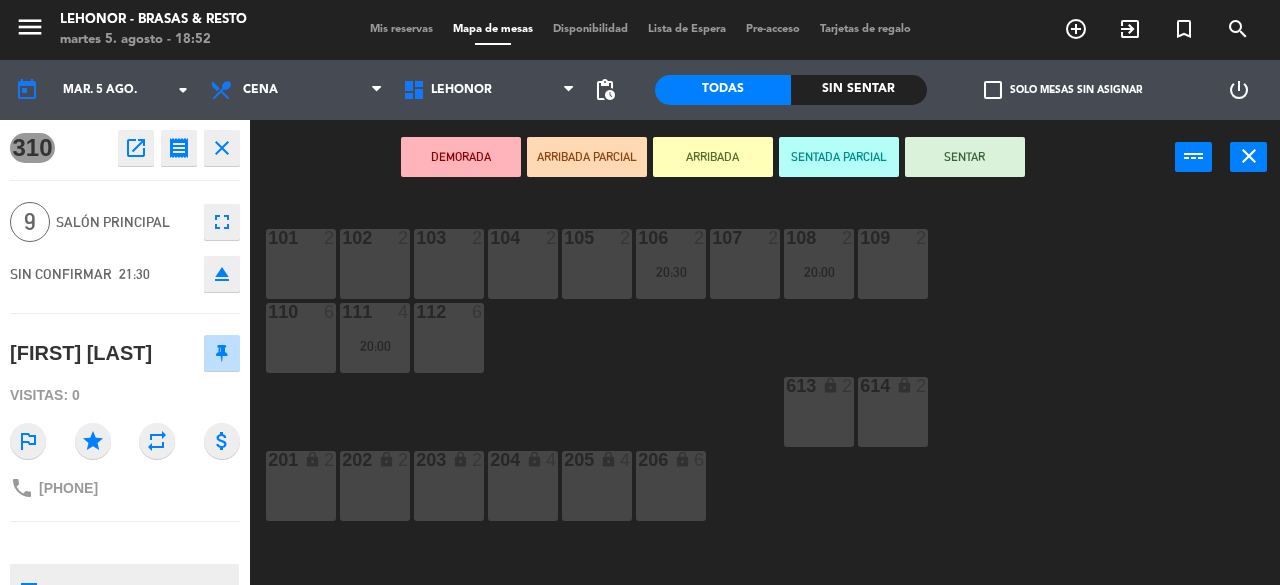scroll, scrollTop: 176, scrollLeft: 0, axis: vertical 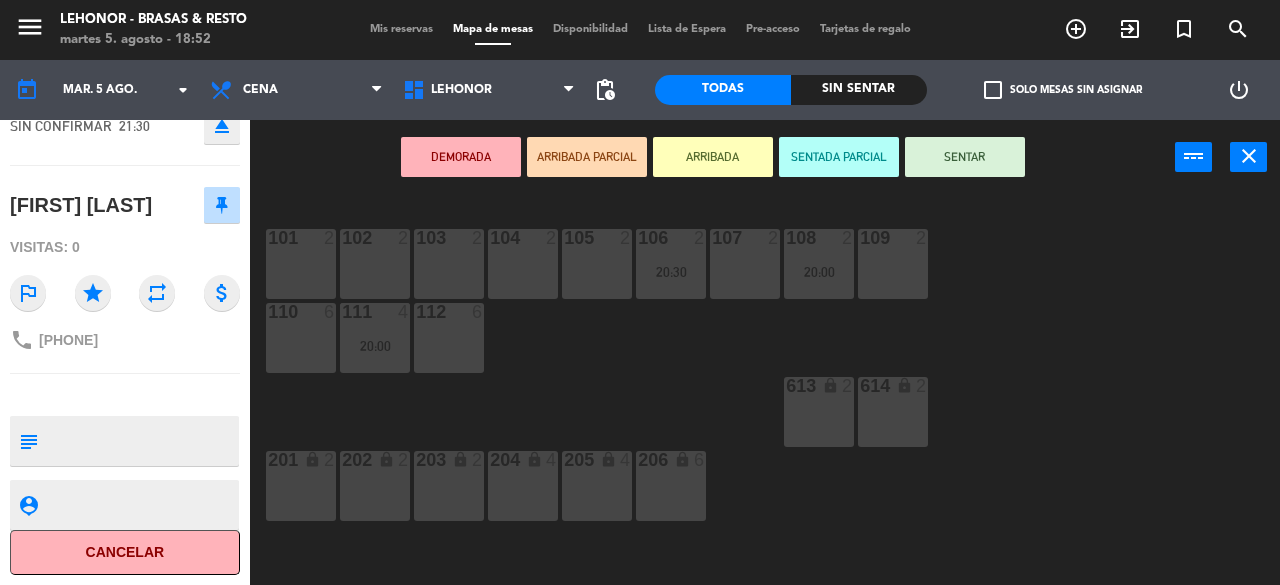 click on "Cancelar" 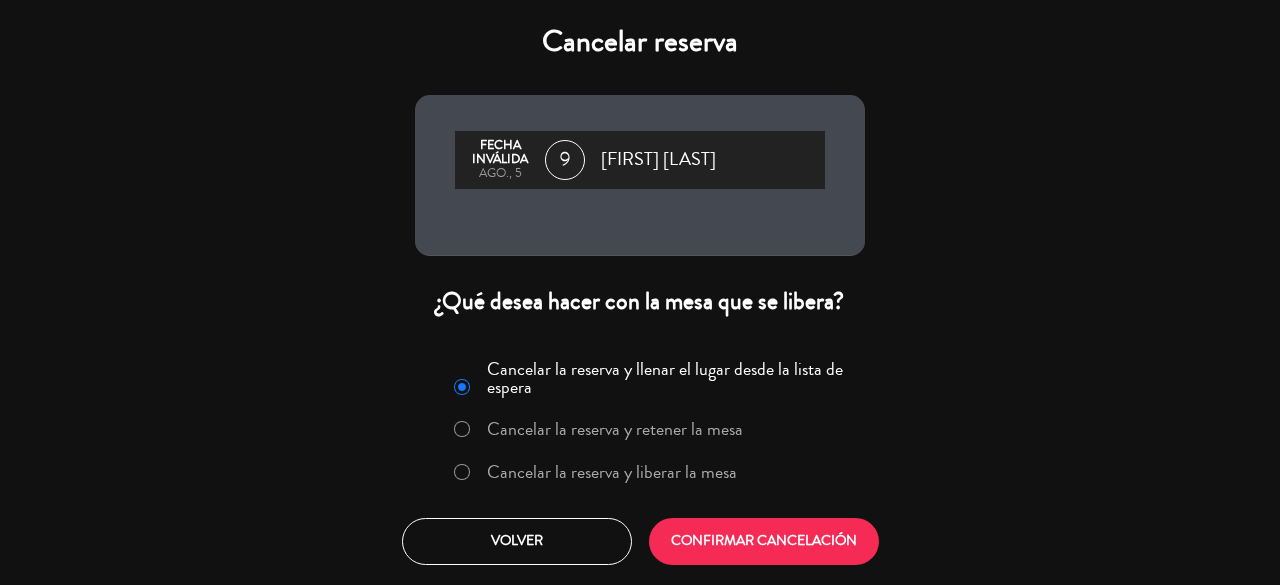 click on "Cancelar la reserva y liberar la mesa" 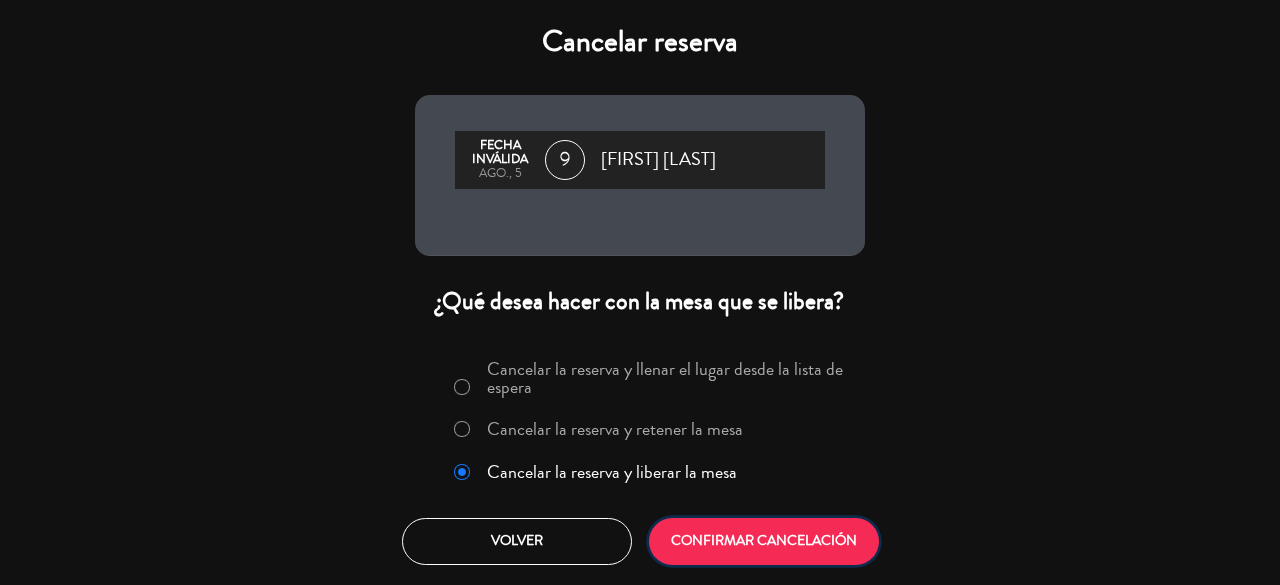 click on "CONFIRMAR CANCELACIÓN" 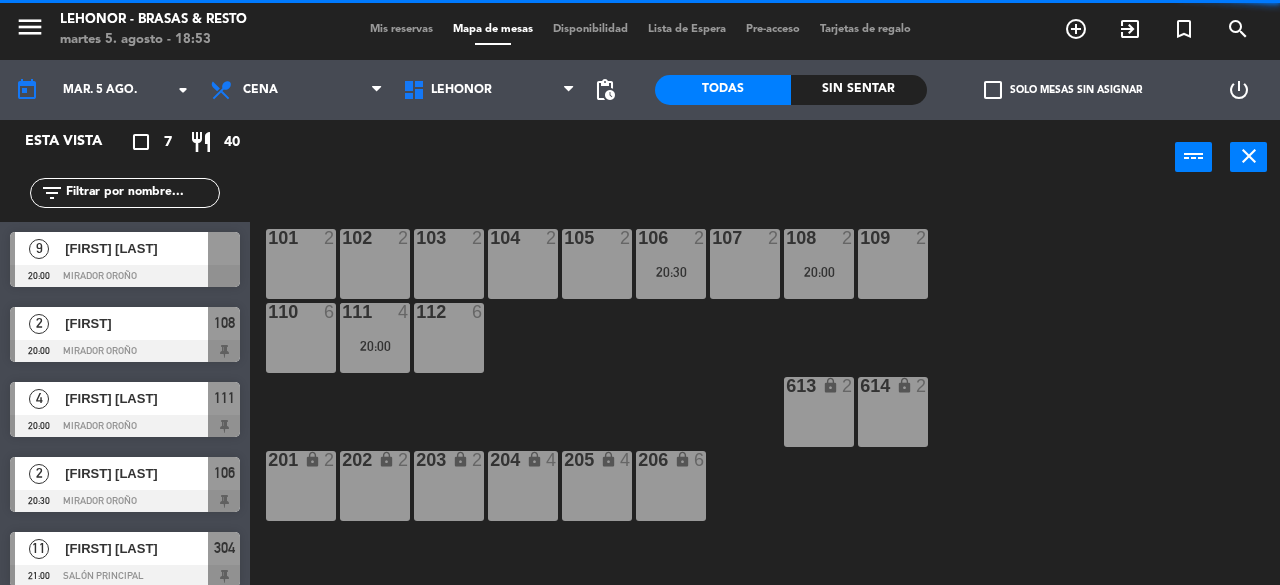 scroll, scrollTop: 117, scrollLeft: 0, axis: vertical 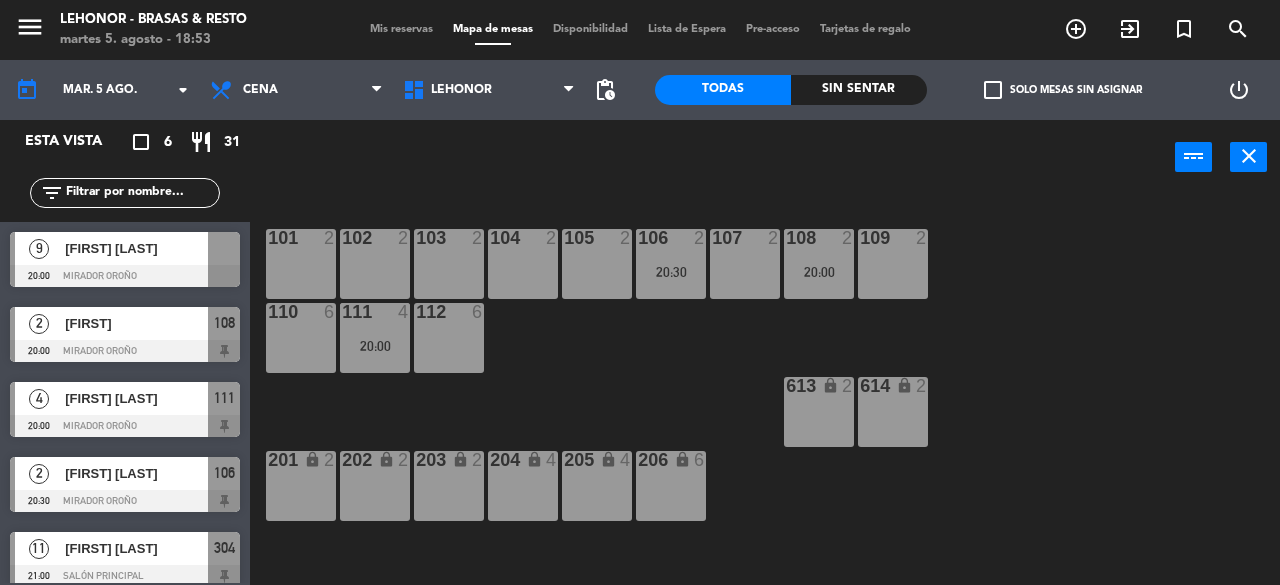 click on "[FIRST] [LAST]" at bounding box center [136, 248] 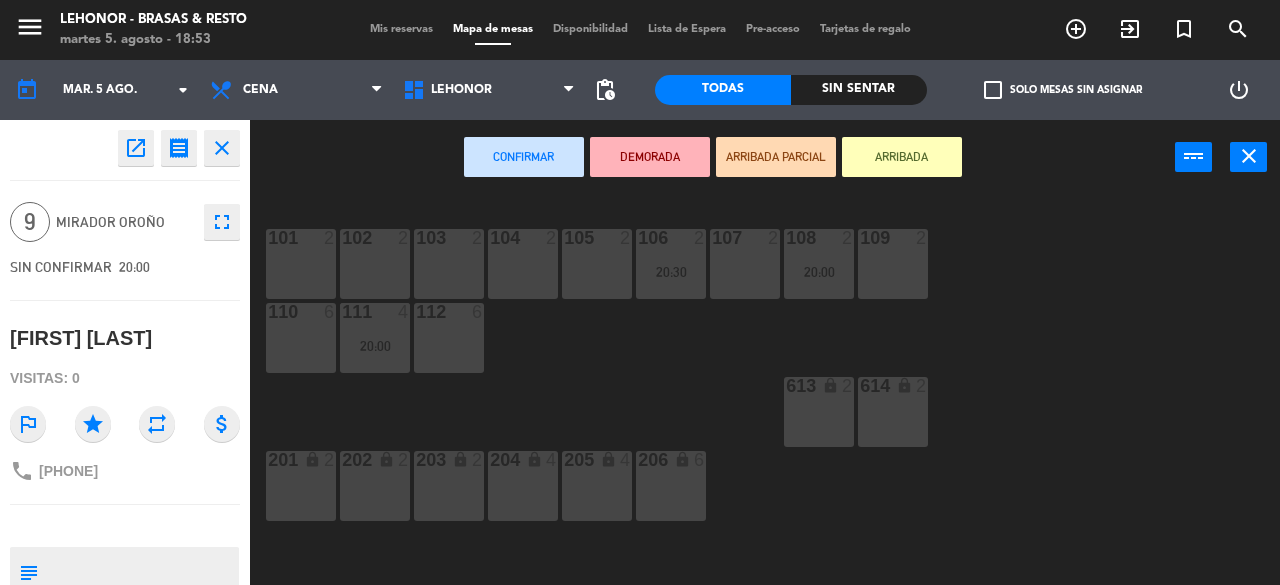 click at bounding box center [141, 572] 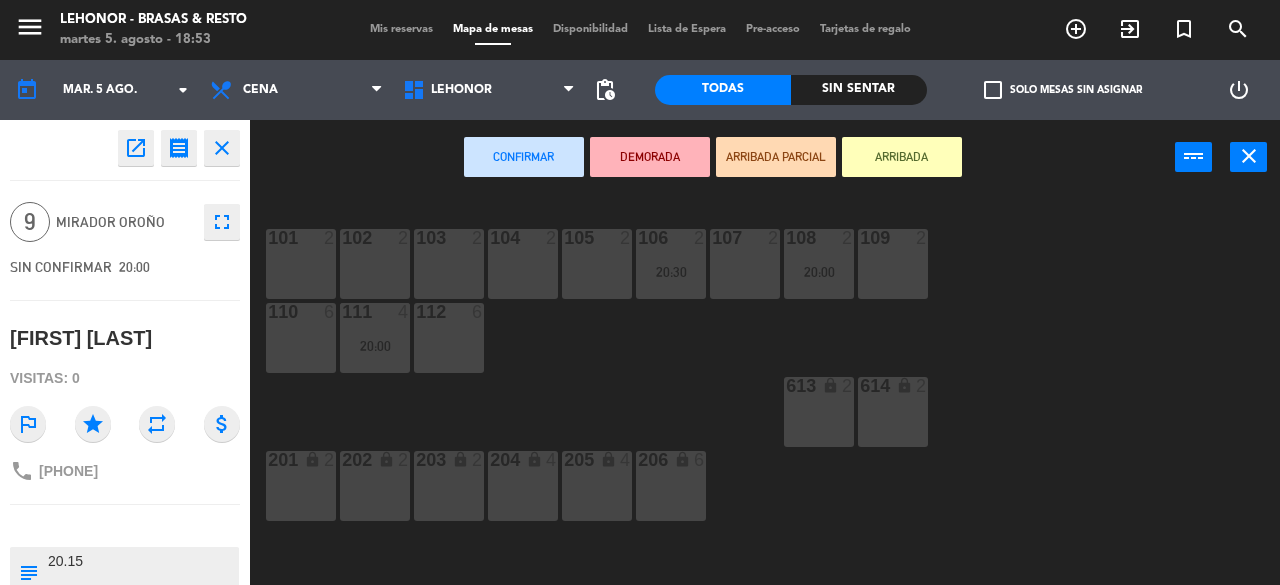 scroll, scrollTop: 130, scrollLeft: 0, axis: vertical 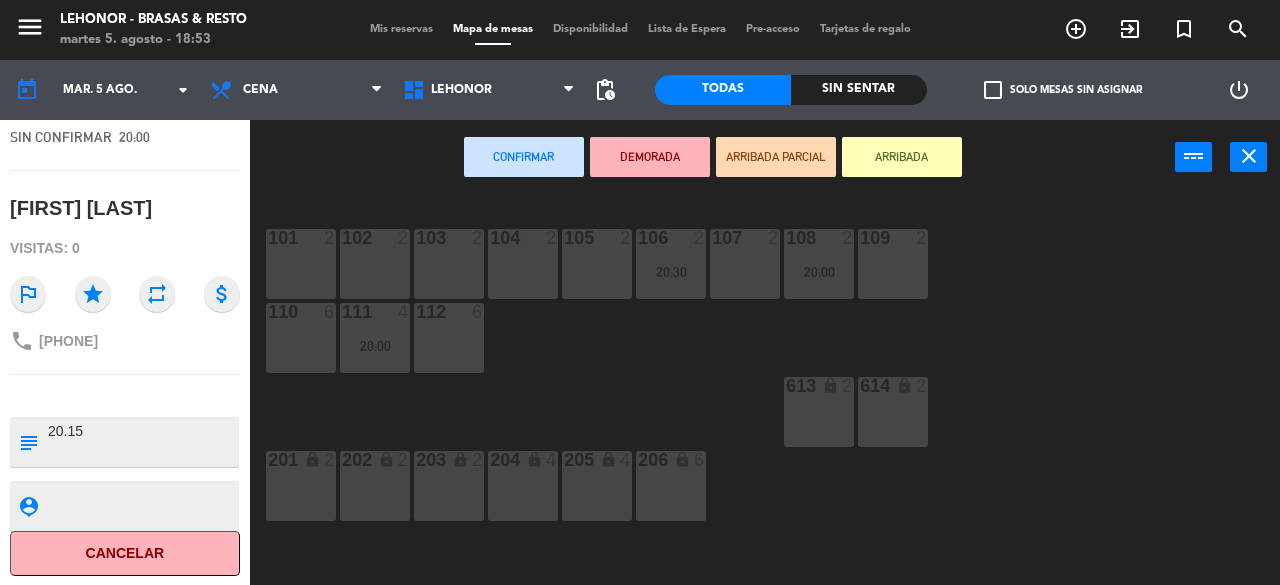 type on "20.15" 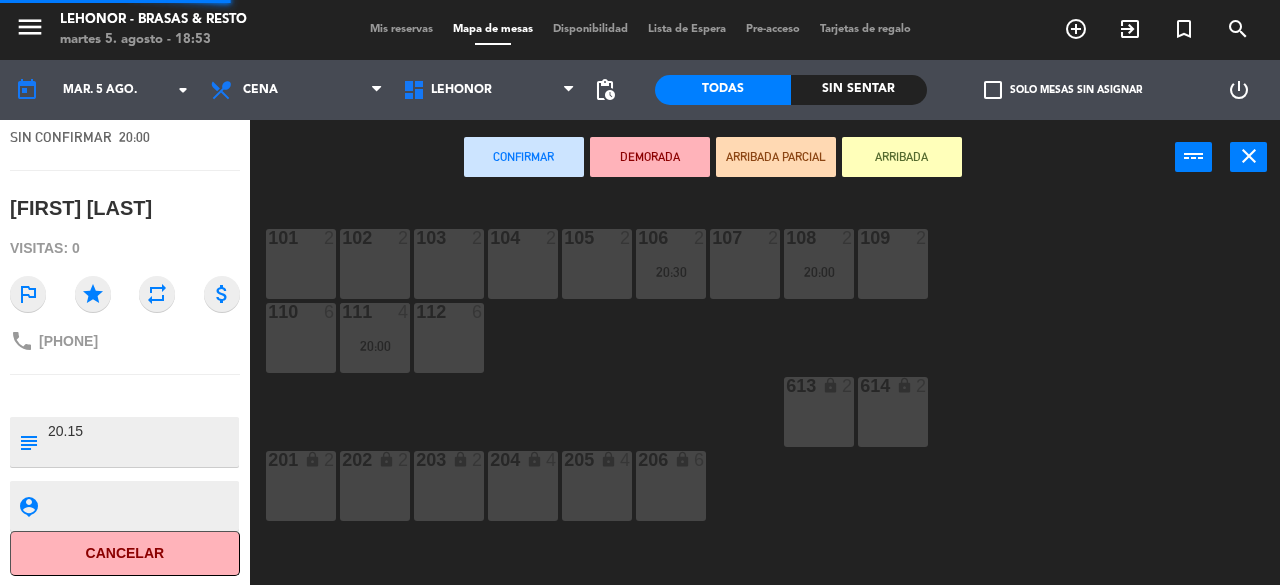click 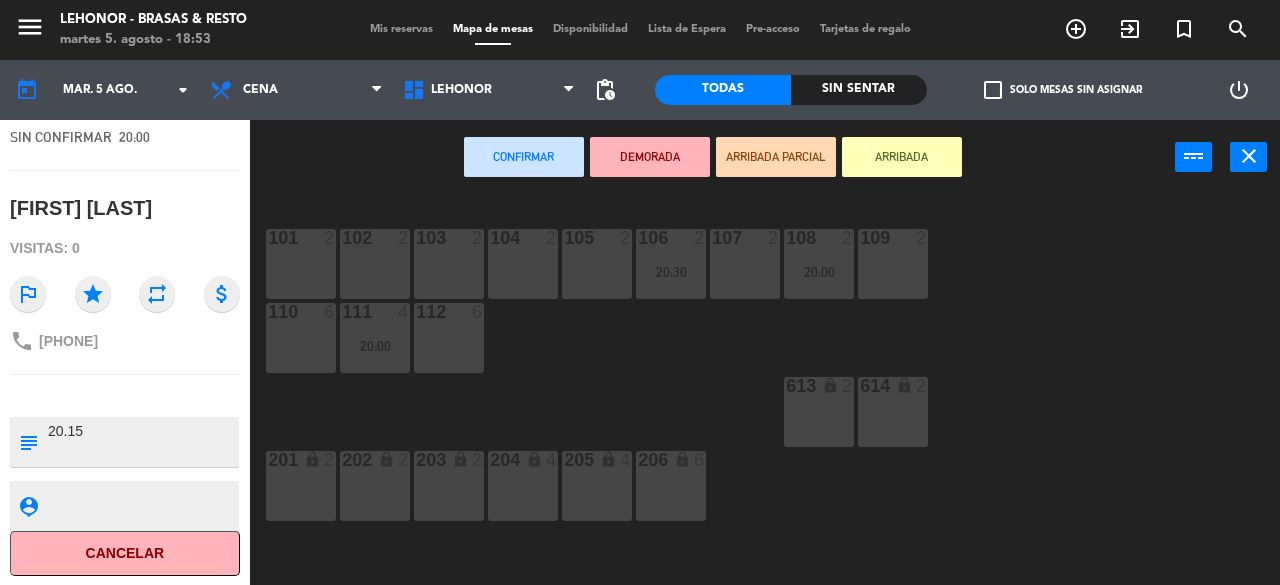 click on "101  2  102  2  103  2  104  2  105  2  106  2   20:30  107  2  108  2   20:00  109  2  110  6  111  4   20:00  112  6  613 lock  2  614 lock  2  201 lock  2  202 lock  2  203 lock  2  204 lock  4  205 lock  4  206 lock  6  301  4  302  4  303  4  304  11   21:00  305  11   21:00  306  11   21:00  307  3   21:00  308  4  309  4  310  10  401 block  5  402 block  2  404 block  2  405 block  2  406 block  2  403 block  2  407 block  2" 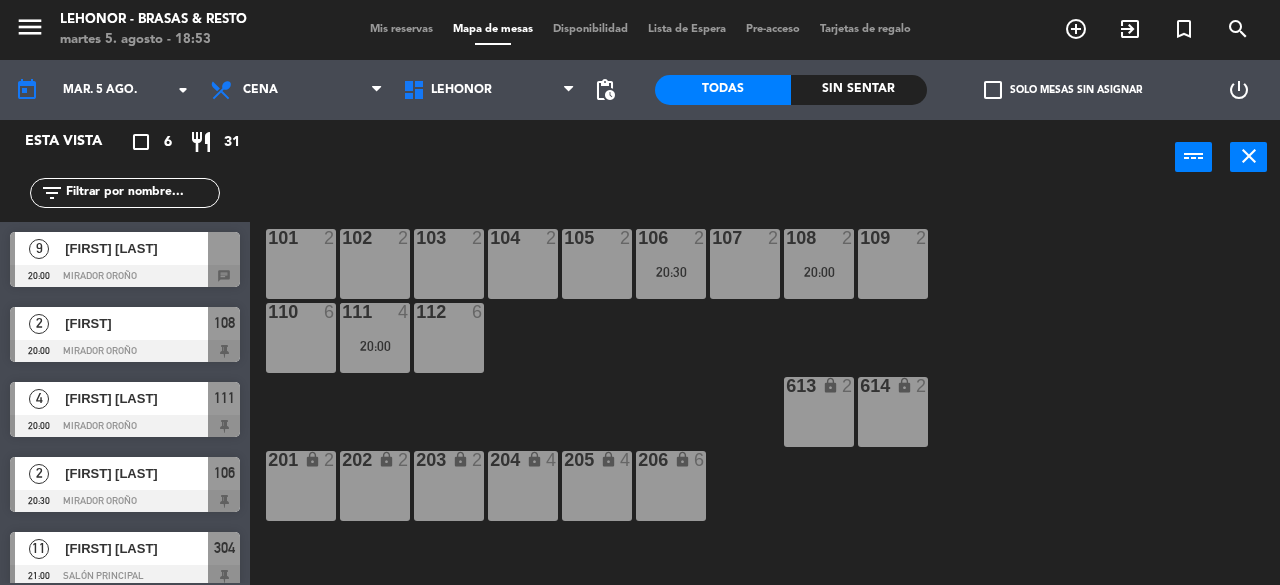 scroll, scrollTop: 233, scrollLeft: 0, axis: vertical 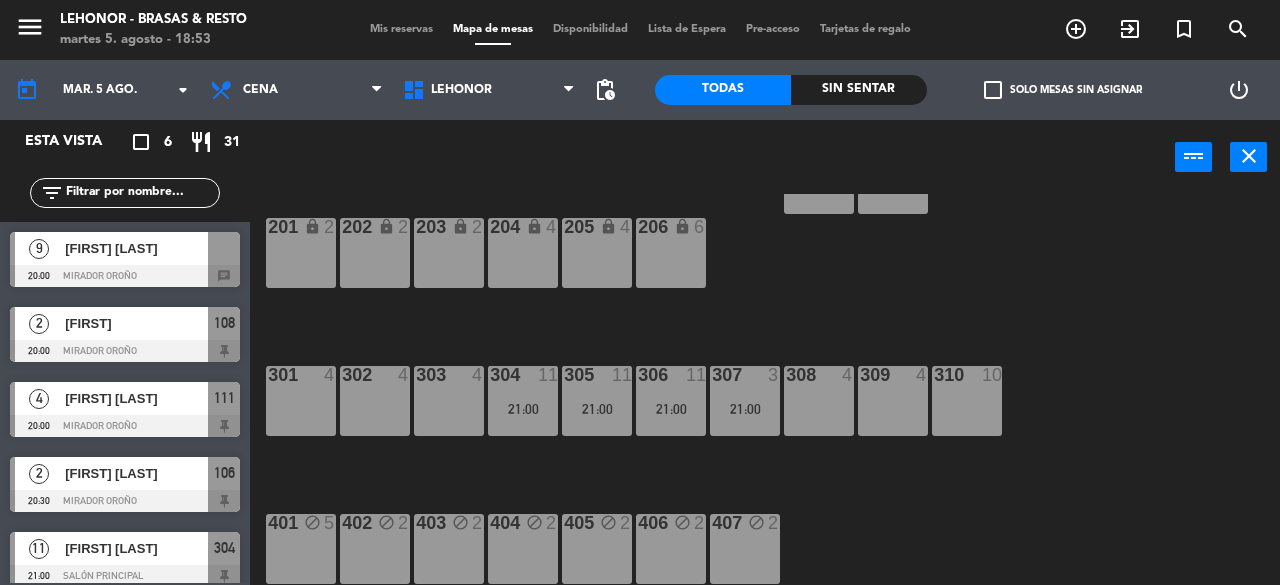 click at bounding box center (125, 276) 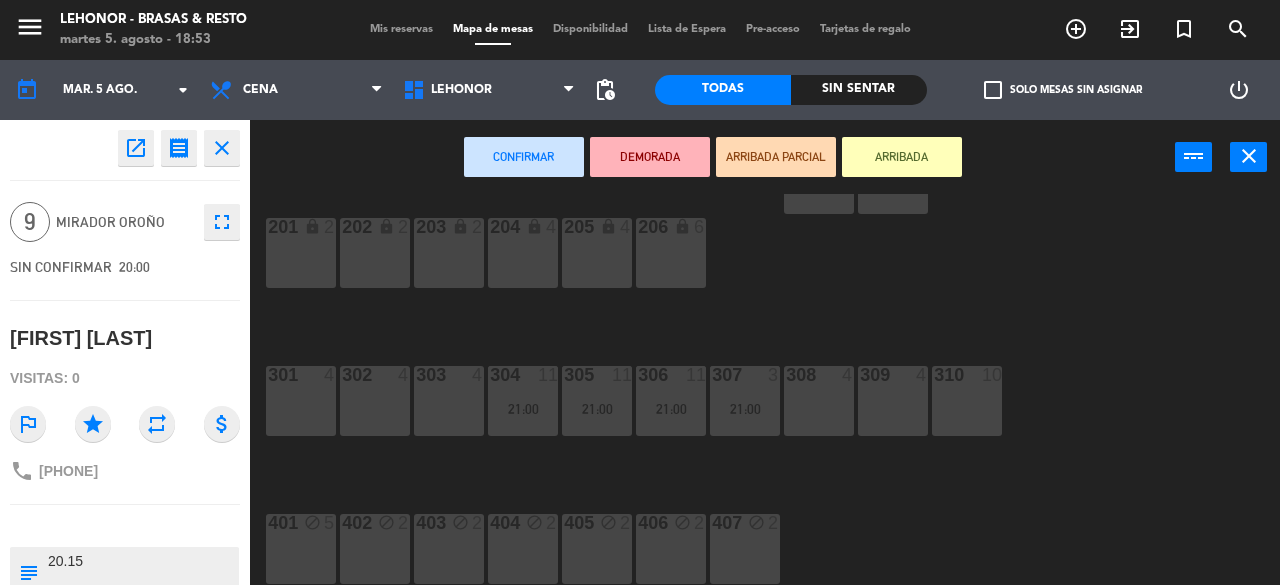 click on "310  10" at bounding box center [967, 401] 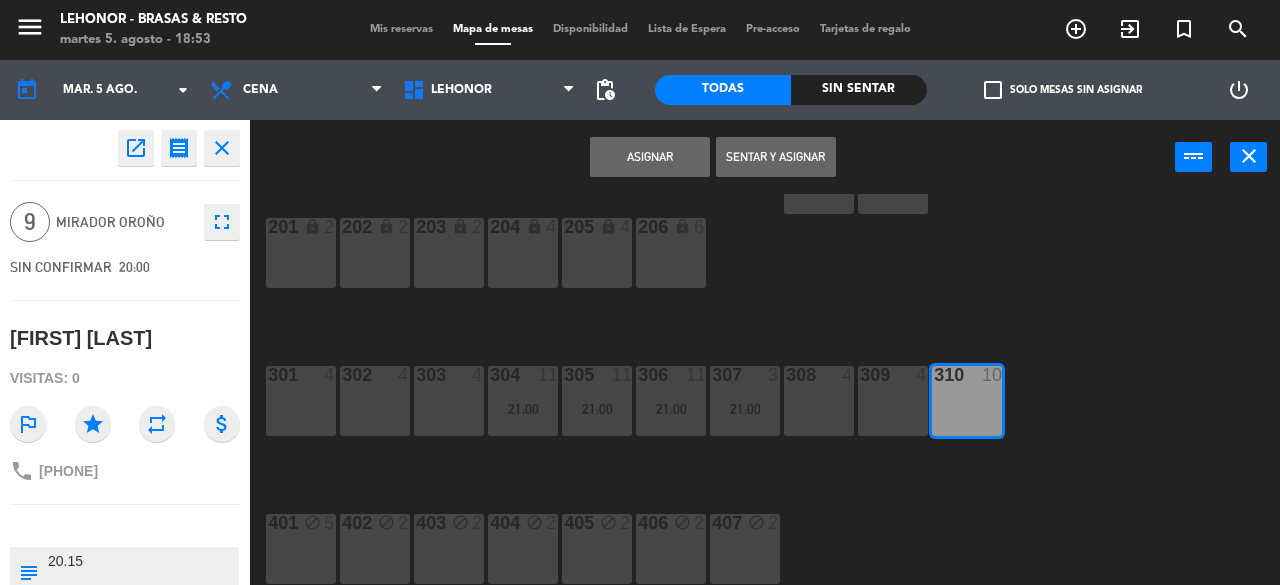 click on "Asignar" at bounding box center (650, 157) 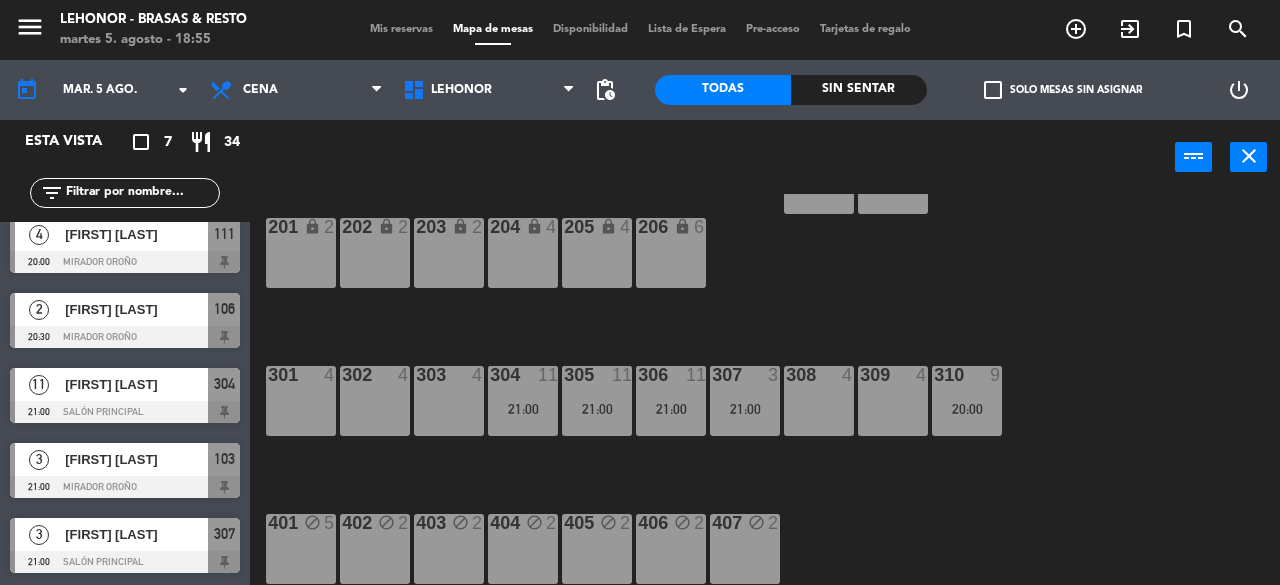 scroll, scrollTop: 0, scrollLeft: 0, axis: both 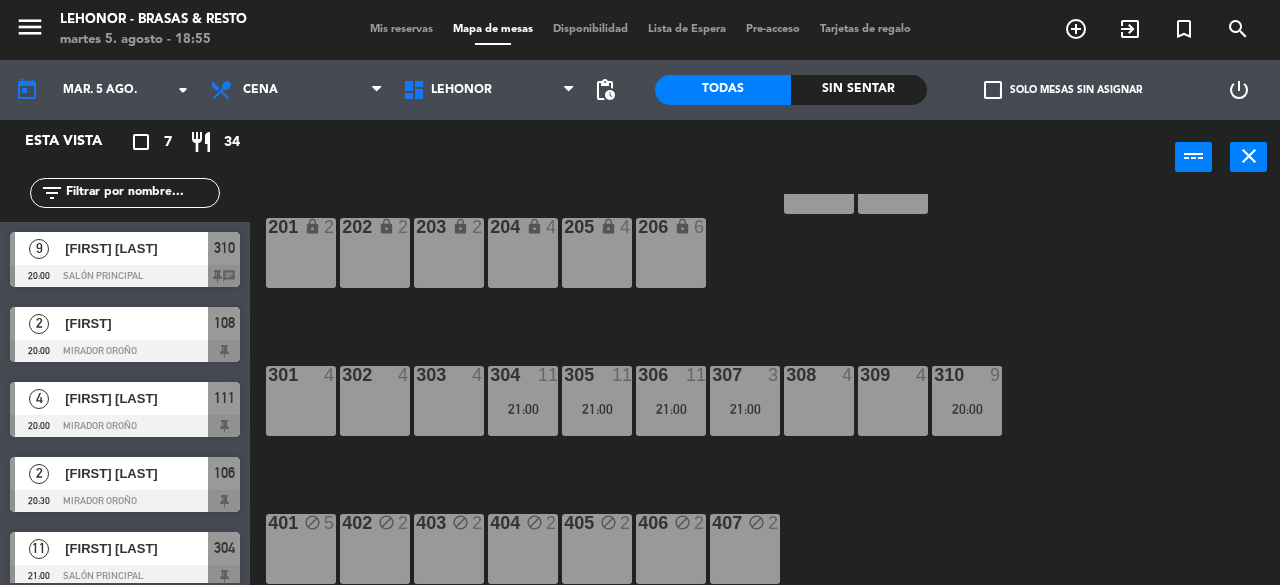 click on "Mis reservas" at bounding box center [401, 29] 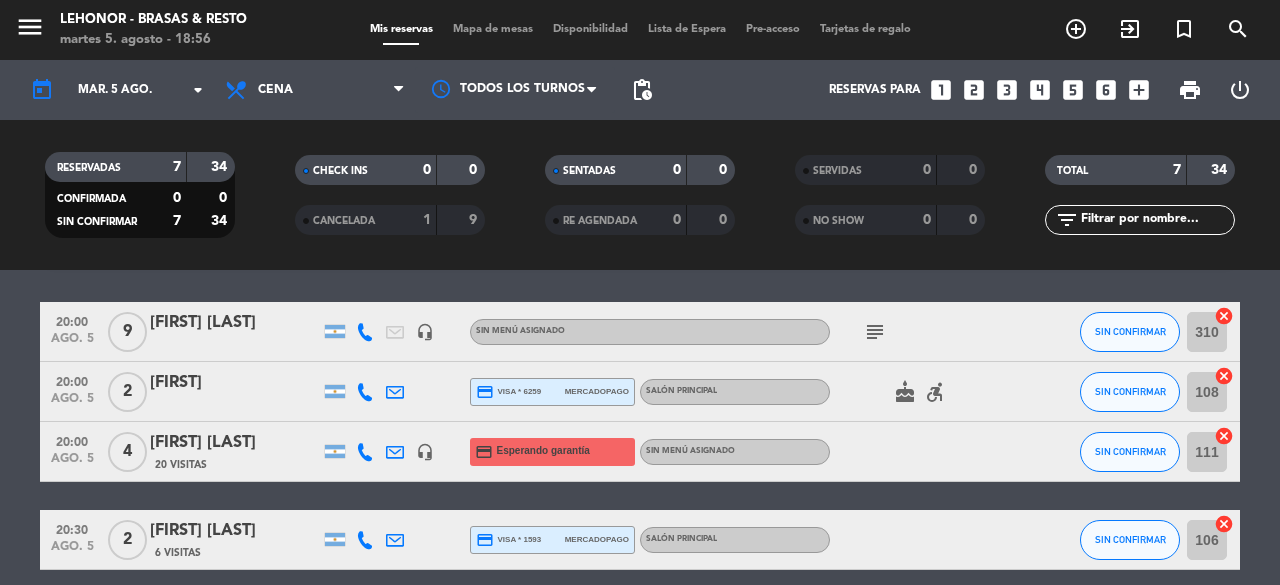 scroll, scrollTop: 58, scrollLeft: 0, axis: vertical 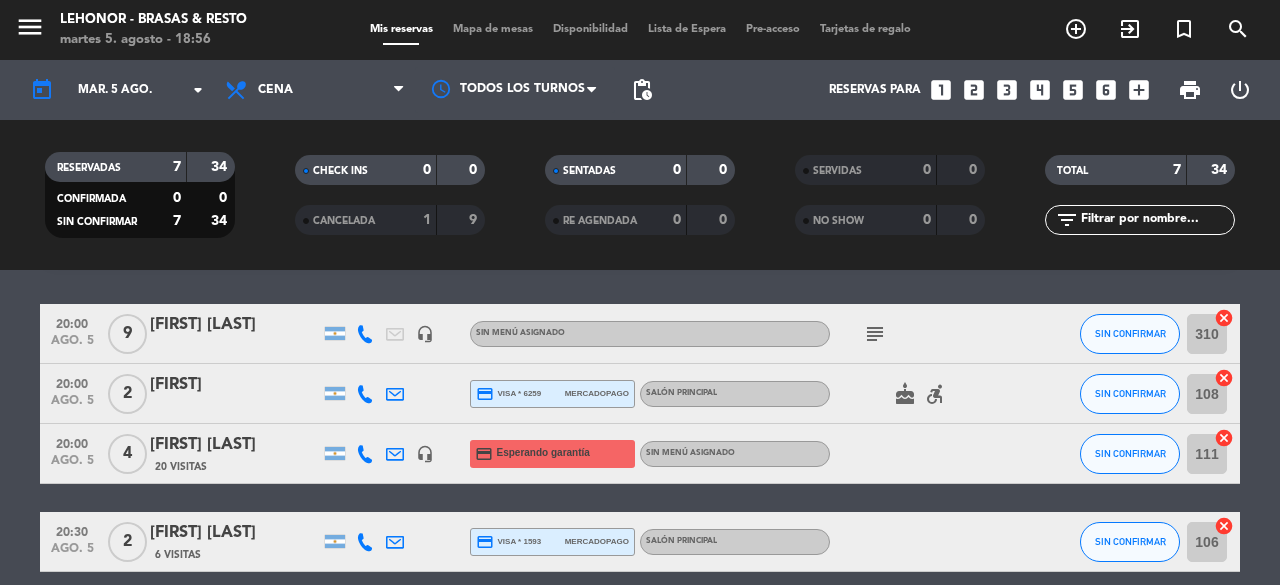 click on "[FIRST] [LAST]" 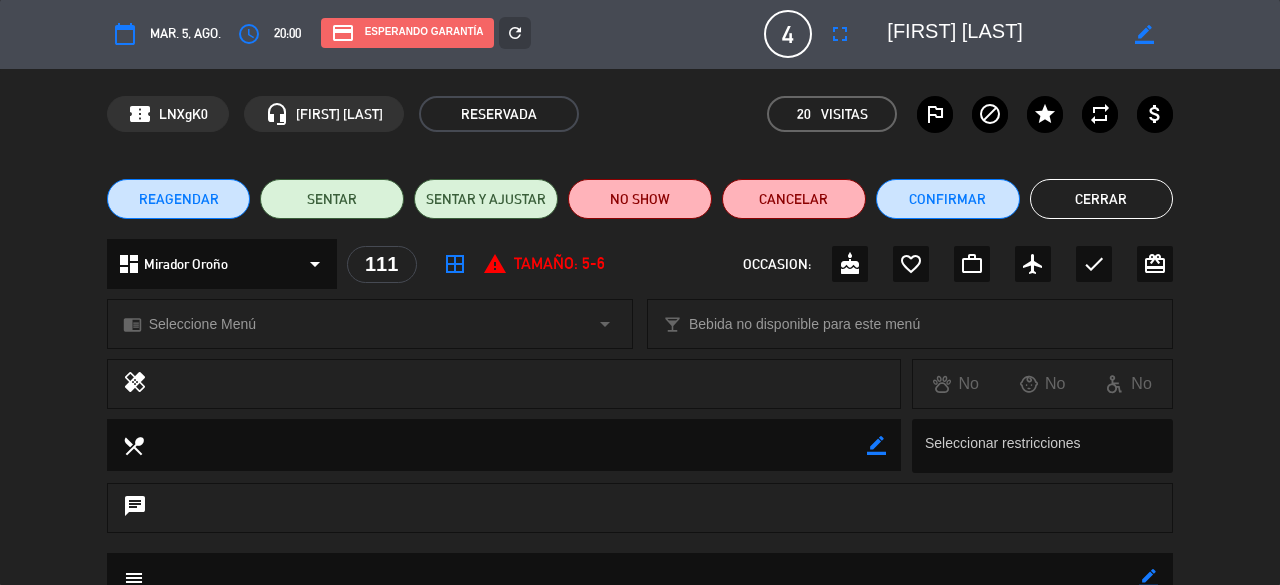 scroll, scrollTop: 0, scrollLeft: 0, axis: both 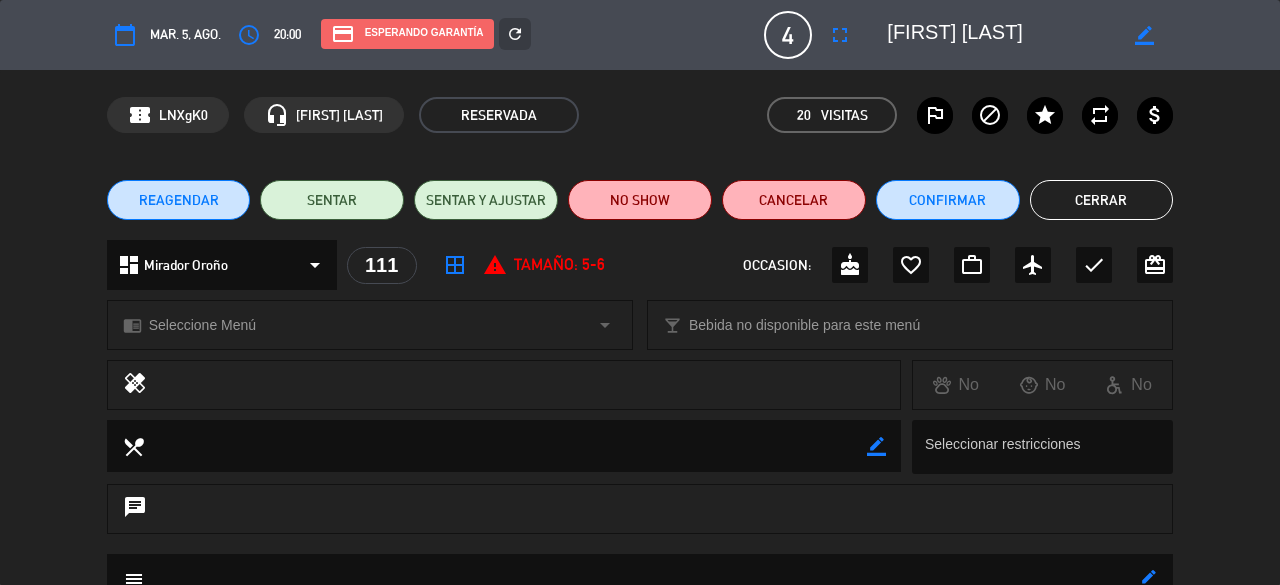 click on "Cerrar" 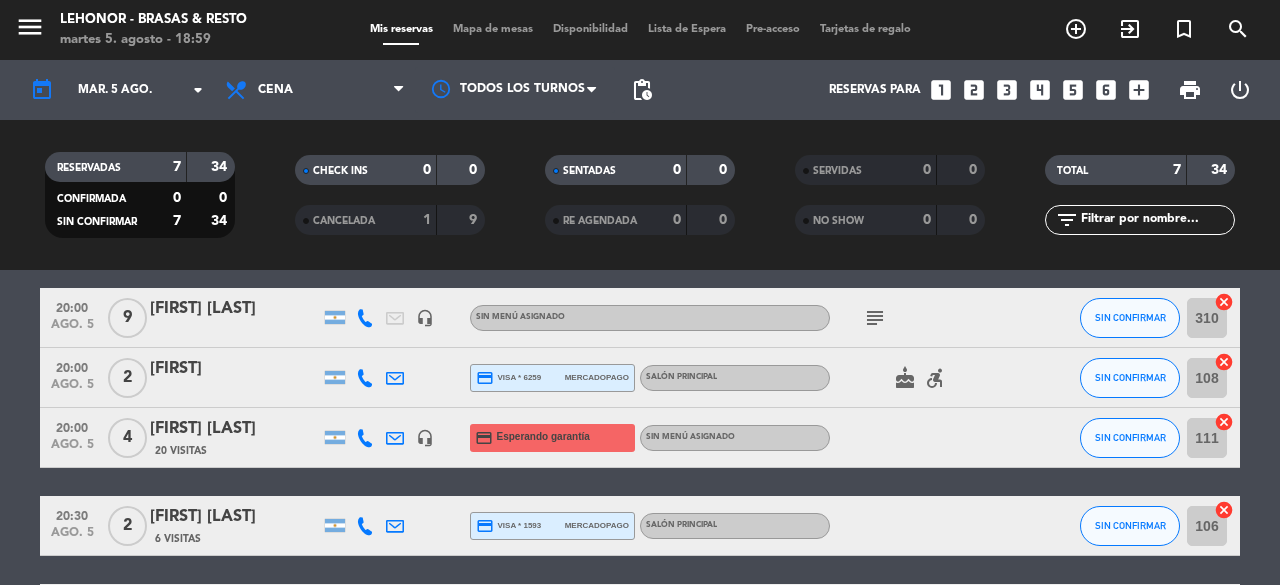 scroll, scrollTop: 74, scrollLeft: 0, axis: vertical 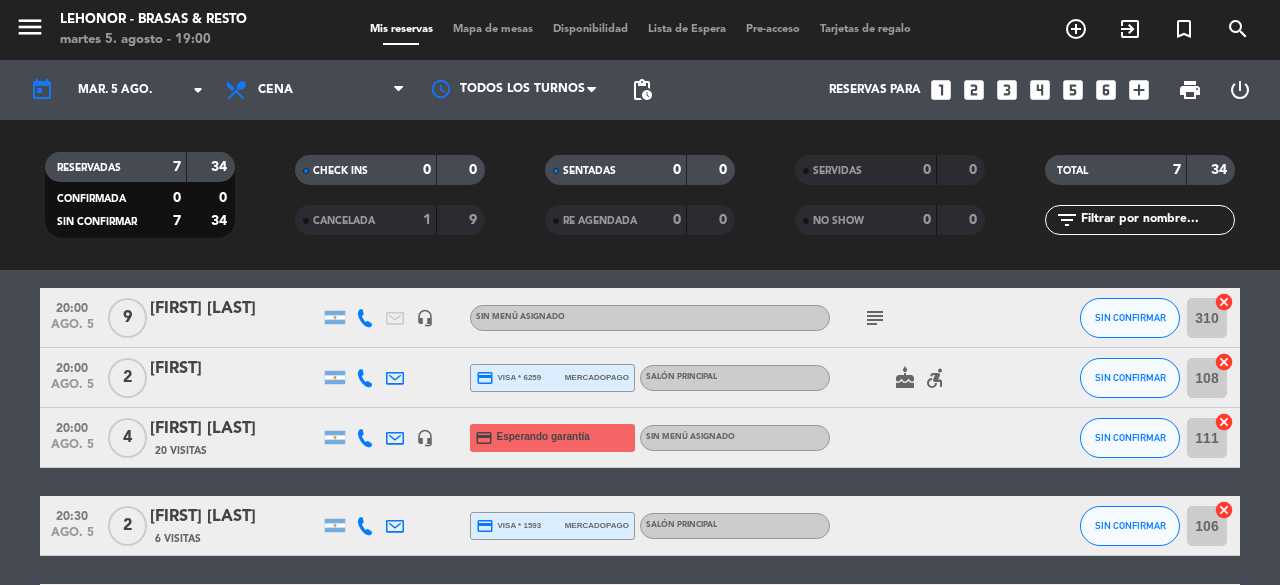 click on "cake" 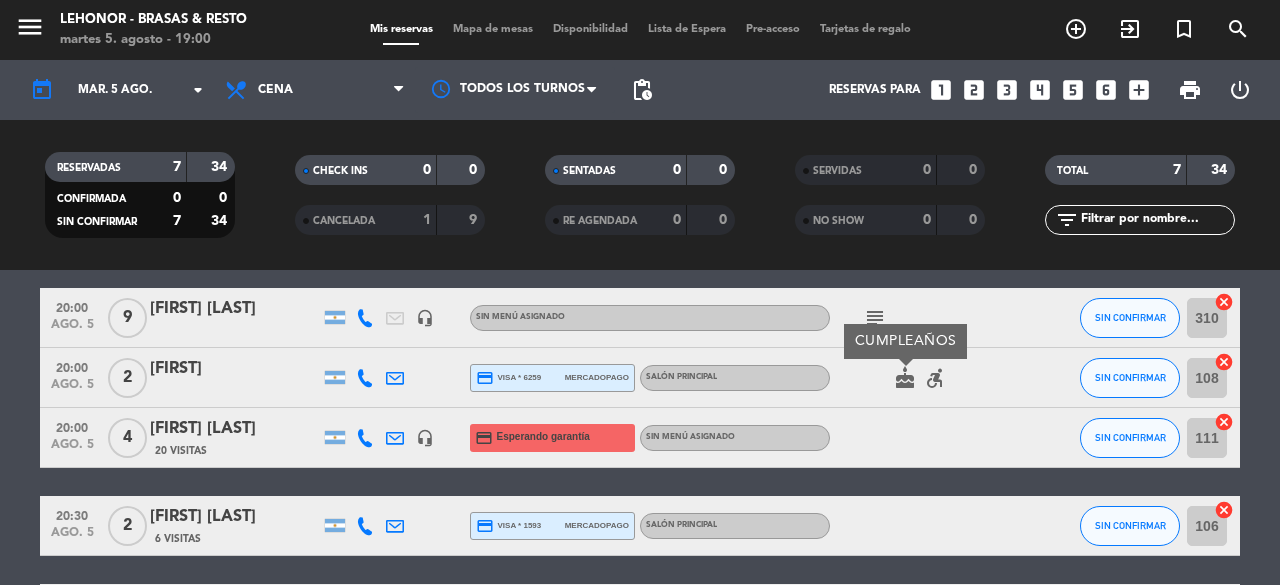click on "accessible_forward" 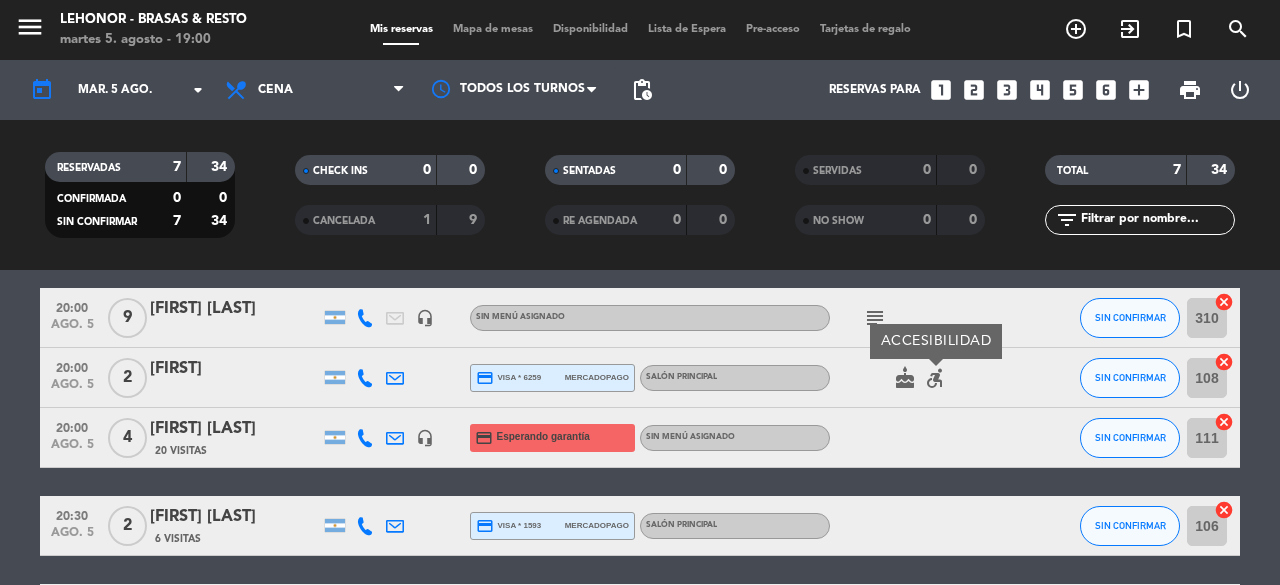 scroll, scrollTop: 352, scrollLeft: 0, axis: vertical 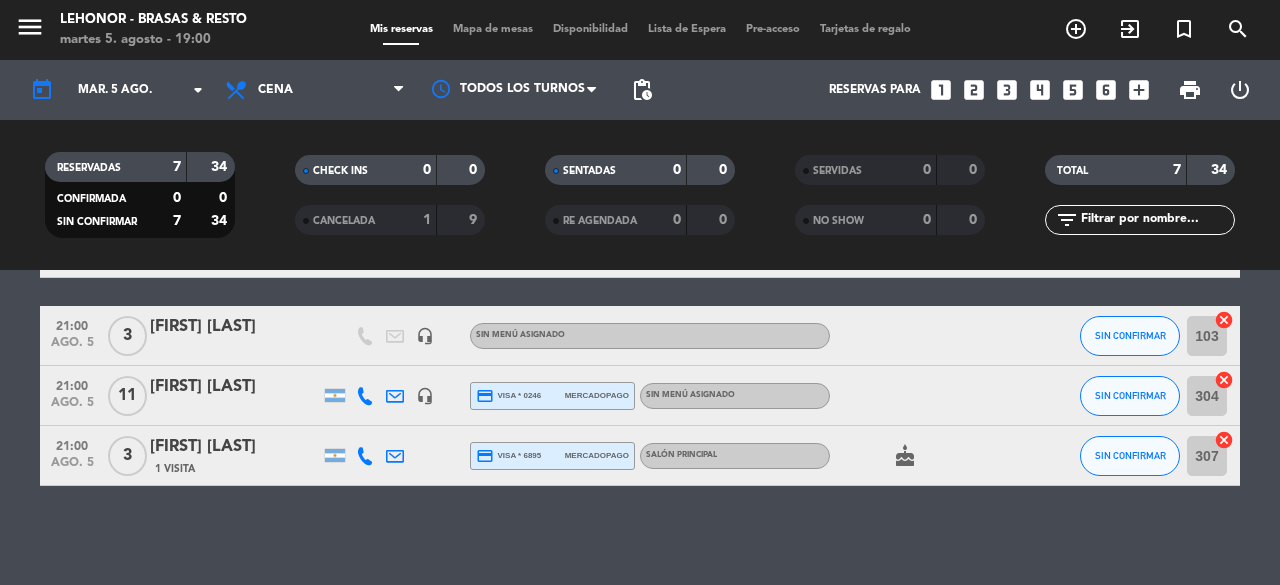 click on "cake" 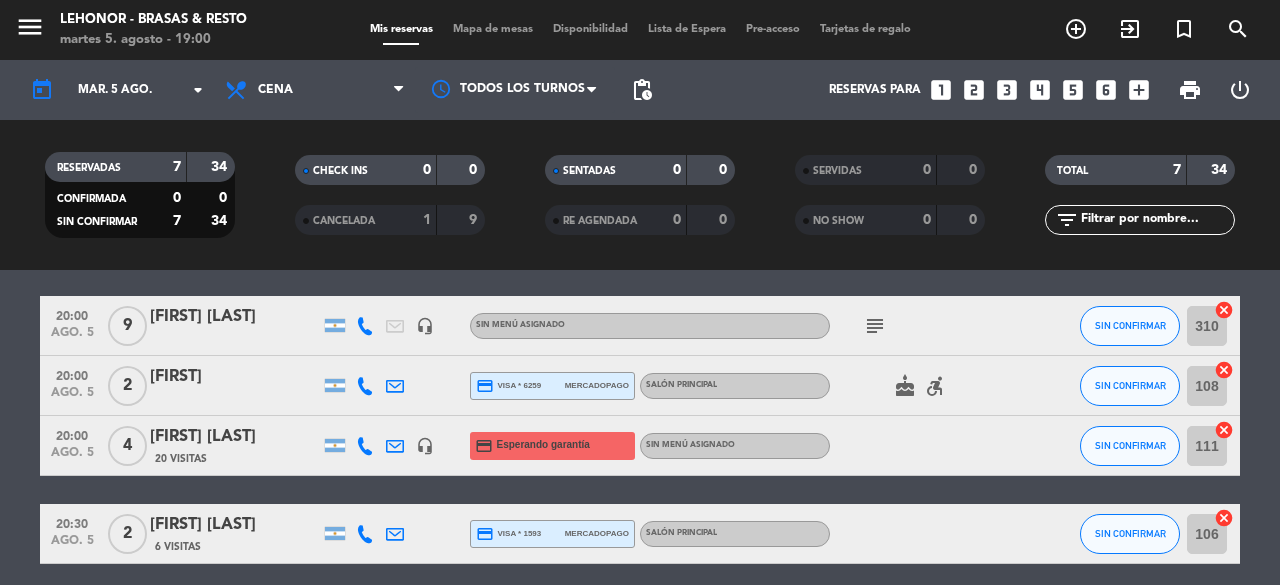 scroll, scrollTop: 0, scrollLeft: 0, axis: both 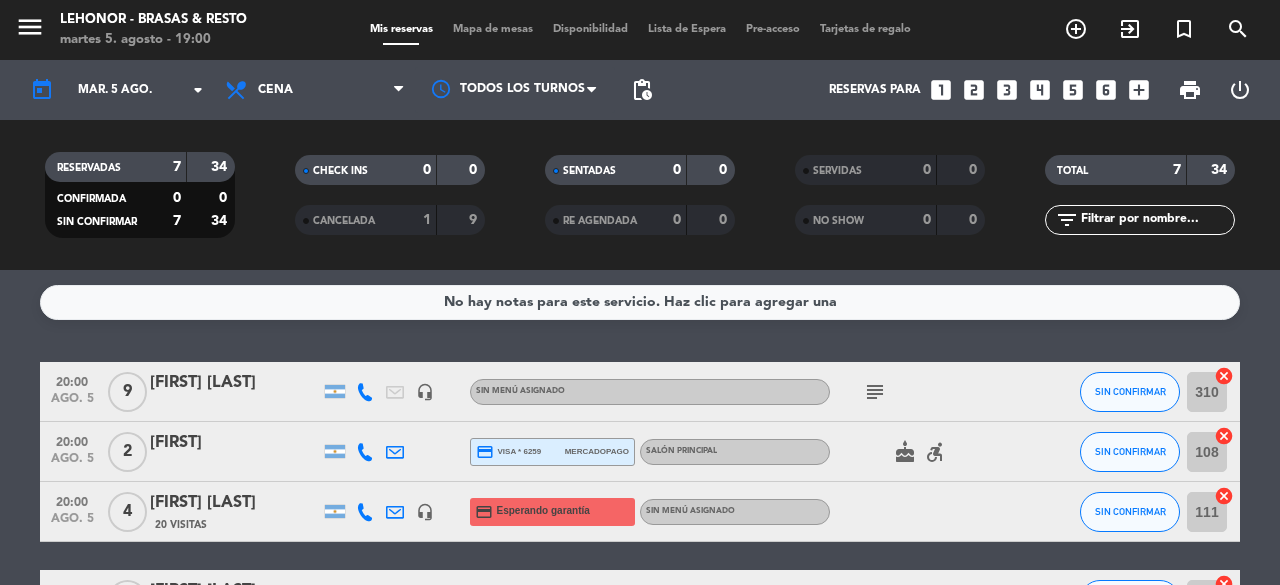 click on "No hay notas para este servicio. Haz clic para agregar una   20:00   ago. 5   9   [FIRST] [LAST]   headset_mic  Sin menú asignado  subject  SIN CONFIRMAR 310  cancel   20:00   ago. 5   2   [FIRST]  credit_card  visa * 6259   mercadopago   SALÓN PRINCIPAL  cake   accessible_forward  SIN CONFIRMAR 108  cancel   20:00   ago. 5   4   [FIRST] [LAST]   20 Visitas   headset_mic  credit_card  Esperando garantía  Sin menú asignado SIN CONFIRMAR 111  cancel   20:30   ago. 5   2   [FIRST] [LAST]   6 Visitas  credit_card  visa * 1593   mercadopago   SALÓN PRINCIPAL SIN CONFIRMAR 106  cancel   21:00   ago. 5   3   [FIRST] [LAST]   headset_mic  Sin menú asignado SIN CONFIRMAR 103  cancel   21:00   ago. 5   11   [FIRST] [LAST]   headset_mic  credit_card  visa * 0246   mercadopago  Sin menú asignado SIN CONFIRMAR 304  cancel   21:00   ago. 5   3   [FIRST] [LAST]   1 Visita  credit_card  visa * 6895   mercadopago   SALÓN PRINCIPAL  cake  CUMPLEAÑOS SIN CONFIRMAR 307  cancel" 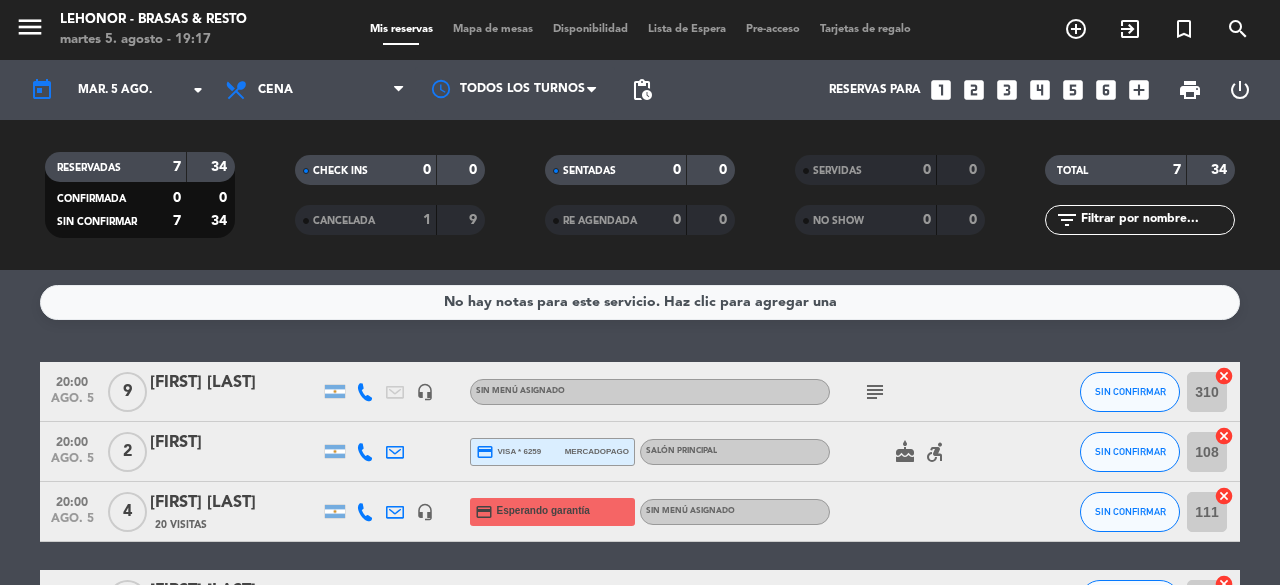 click on "menu  Lehonor - Brasas & Resto   martes 5. [MONTH] - 19:17   Mis reservas   Mapa de mesas   Disponibilidad   Lista de Espera   Pre-acceso   Tarjetas de regalo  add_circle_outline exit_to_app turned_in_not search" 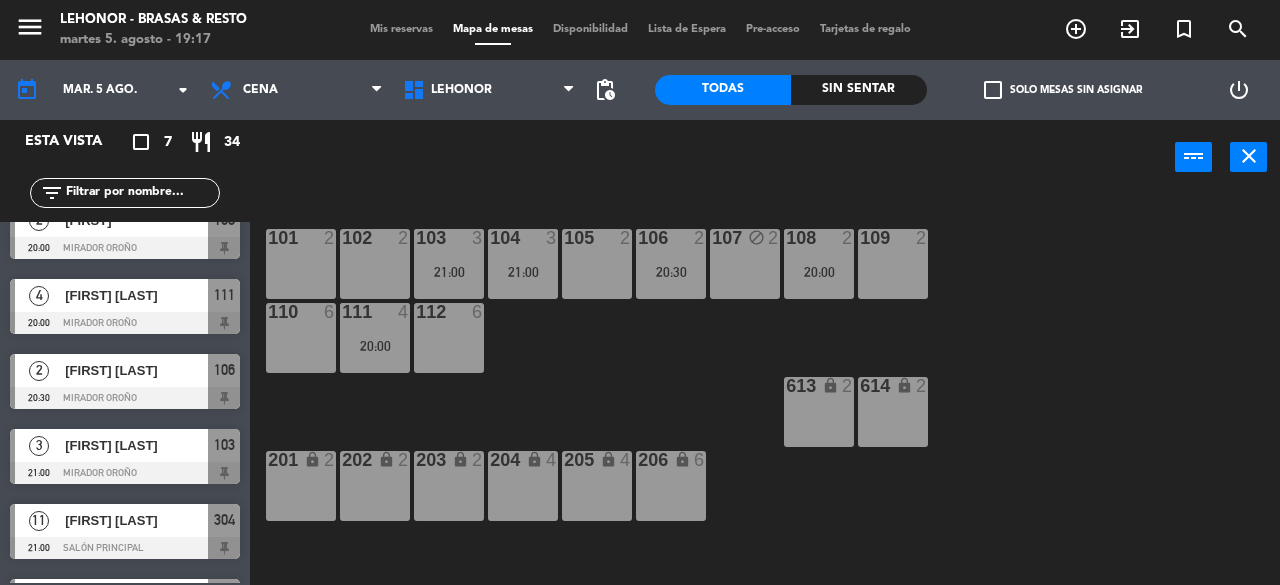 scroll, scrollTop: 0, scrollLeft: 0, axis: both 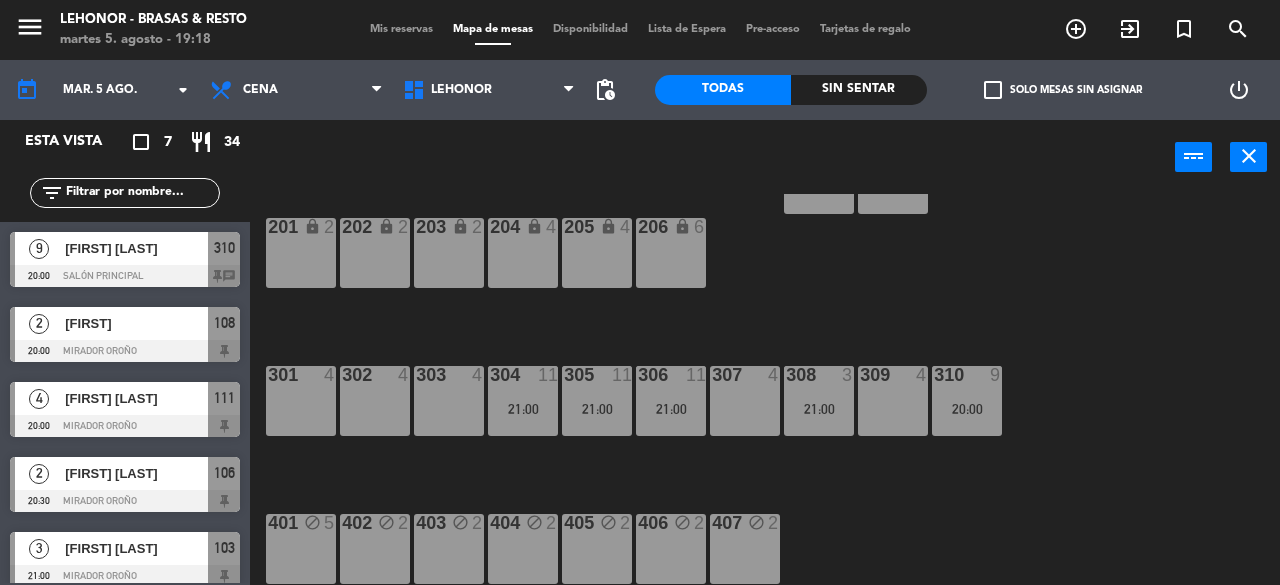 click on "101  2  102  2  103  3   21:00  104  3   21:00  105  2  106  2   20:30  107 block  2  108  2   20:00  109  2  110  6  111  4   20:00  112  6  613 lock  2  614 lock  2  201 lock  2  202 lock  2  203 lock  2  204 lock  4  205 lock  4  206 lock  6  301  4  302  4  303  4  304  11   21:00  305  11   21:00  306  11   21:00  307  4  308  3   21:00  309  4  310  9   20:00  401 block  5  402 block  2  404 block  2  405 block  2  406 block  2  403 block  2  407 block  2" 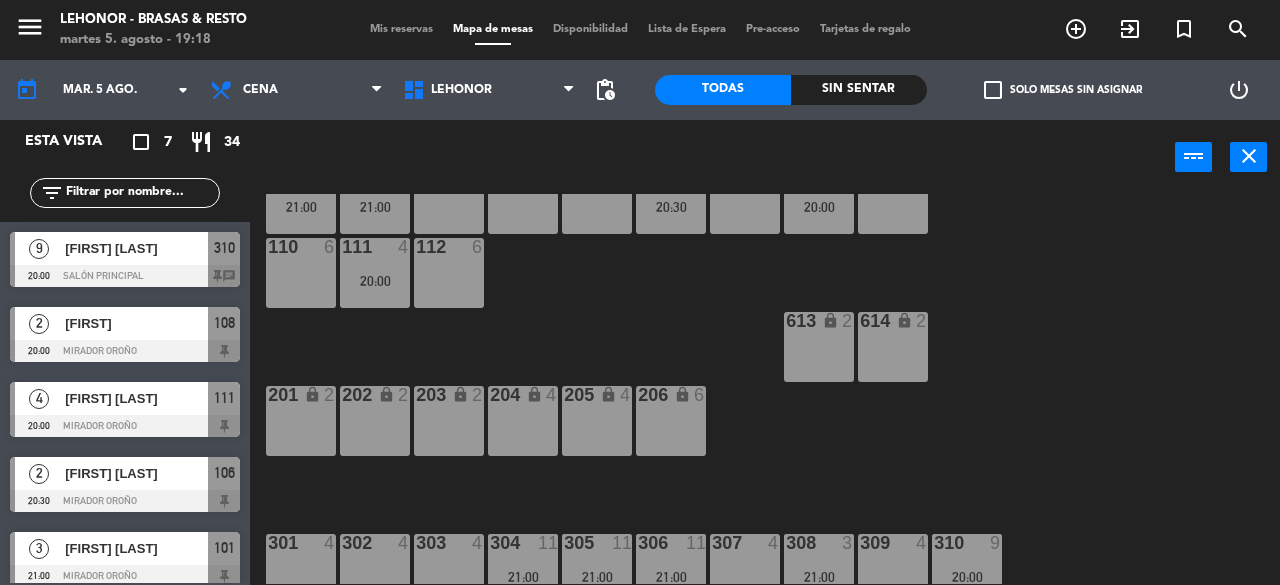 scroll, scrollTop: 0, scrollLeft: 0, axis: both 